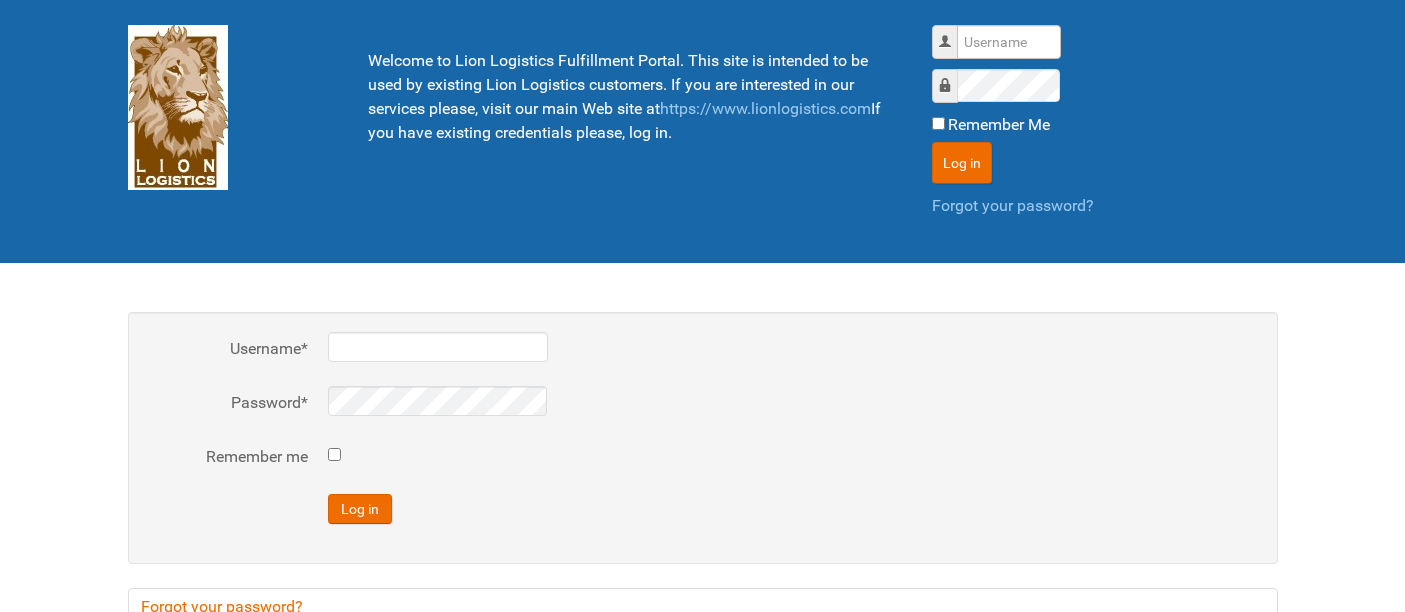 scroll, scrollTop: 0, scrollLeft: 0, axis: both 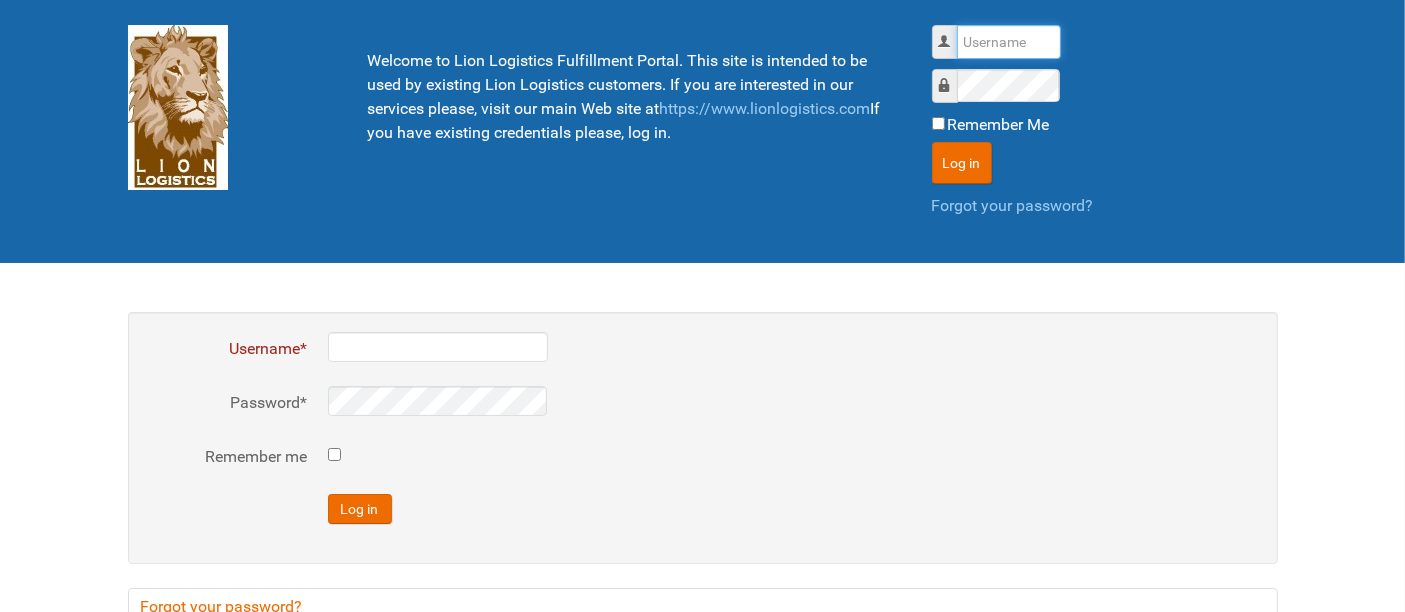 click on "Username" at bounding box center (1009, 42) 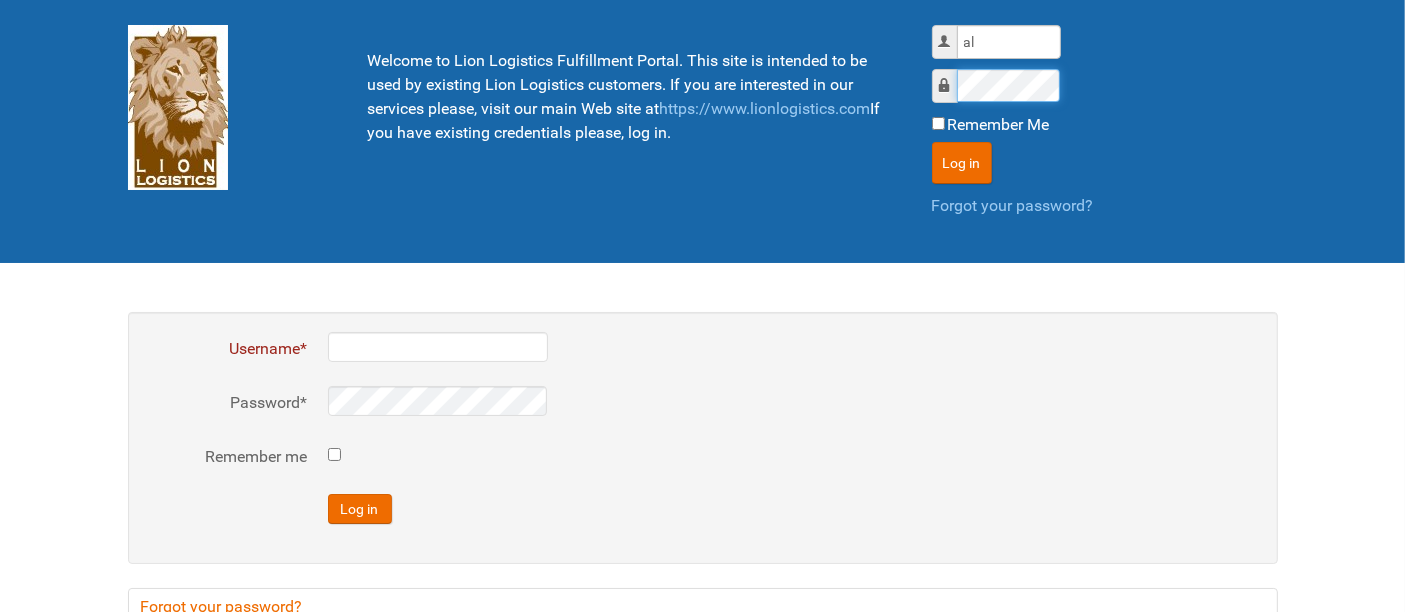 click on "Log in" at bounding box center [962, 163] 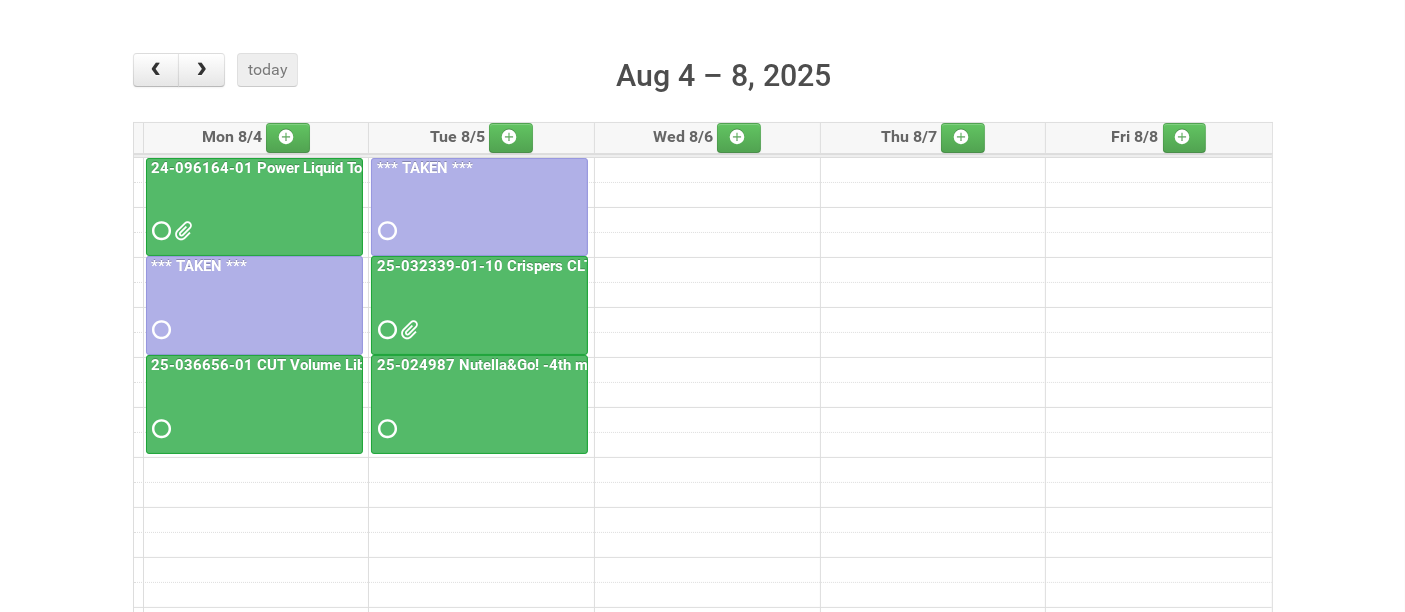 scroll, scrollTop: 222, scrollLeft: 0, axis: vertical 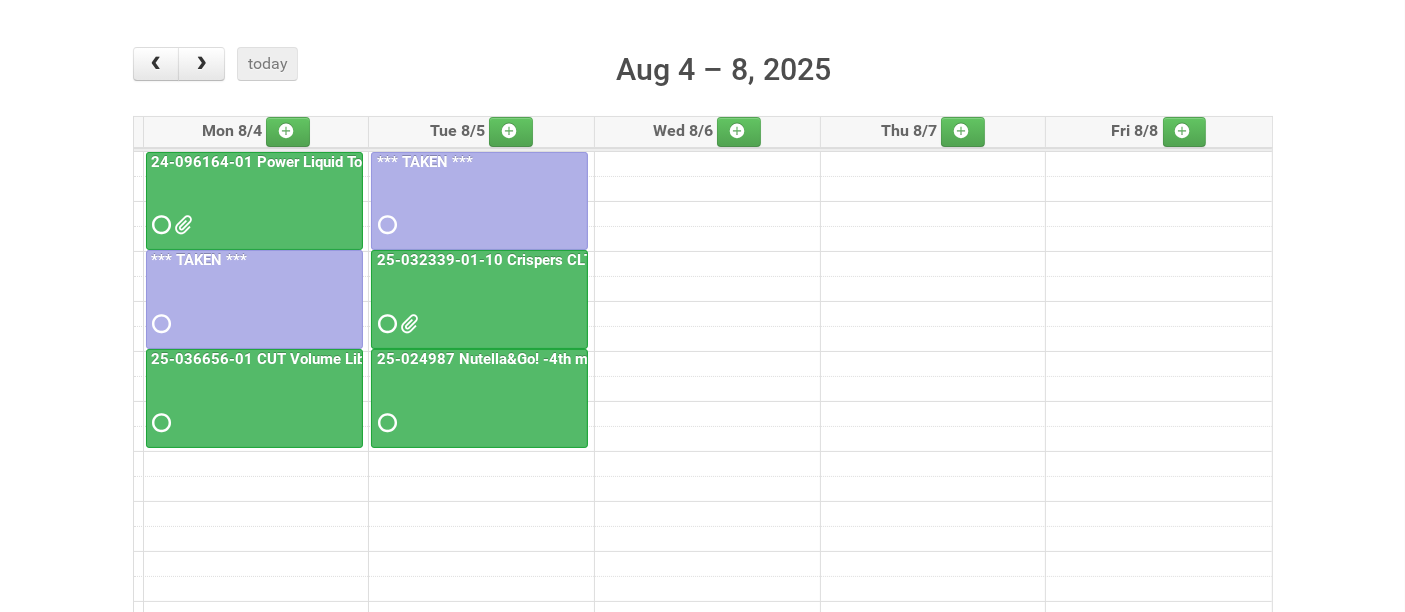 click at bounding box center [254, 405] 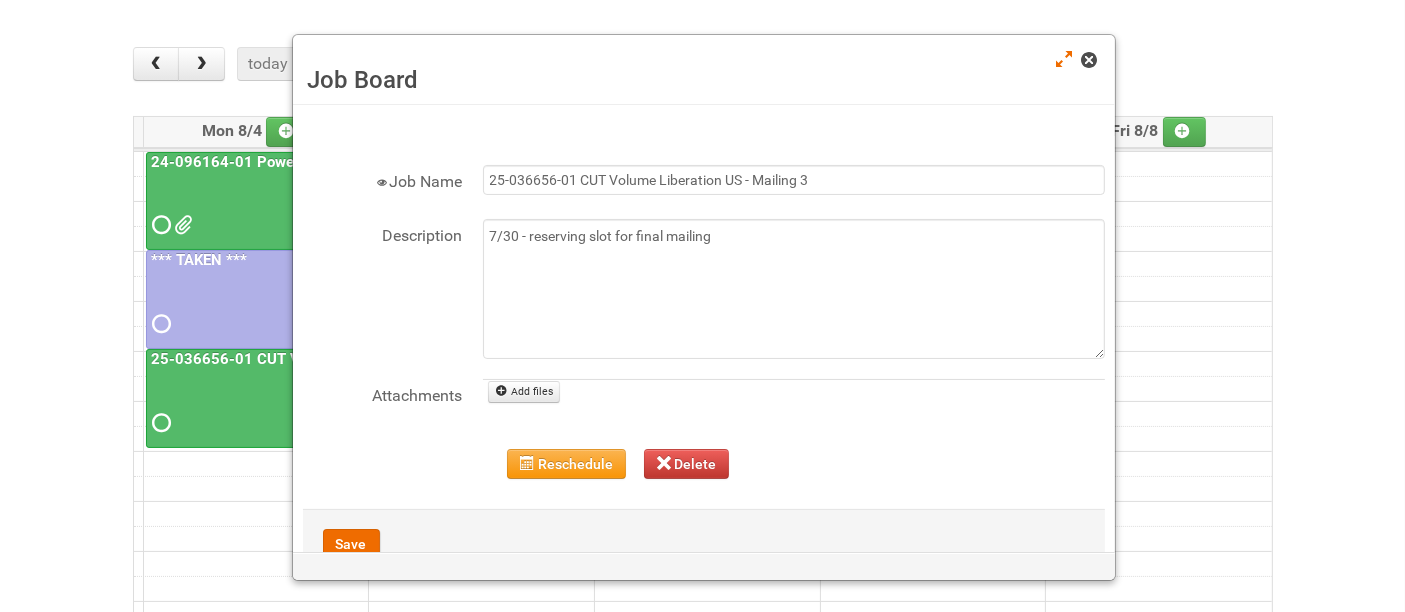 click at bounding box center [1089, 60] 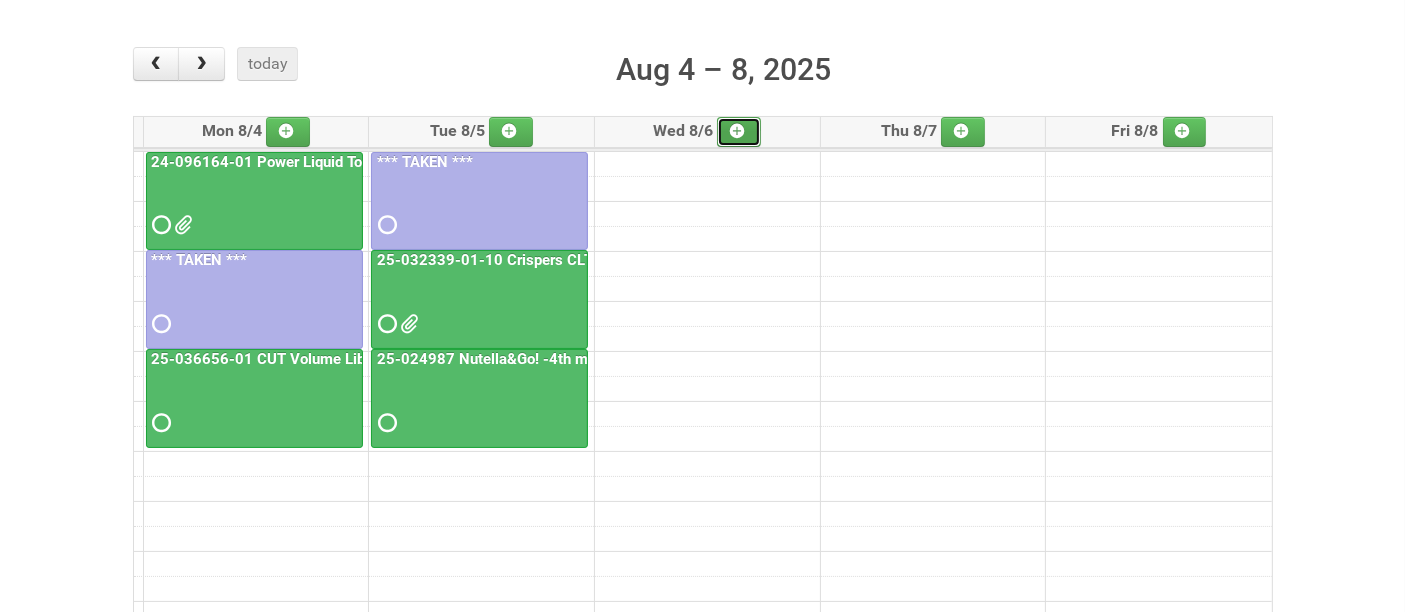 click at bounding box center (737, 131) 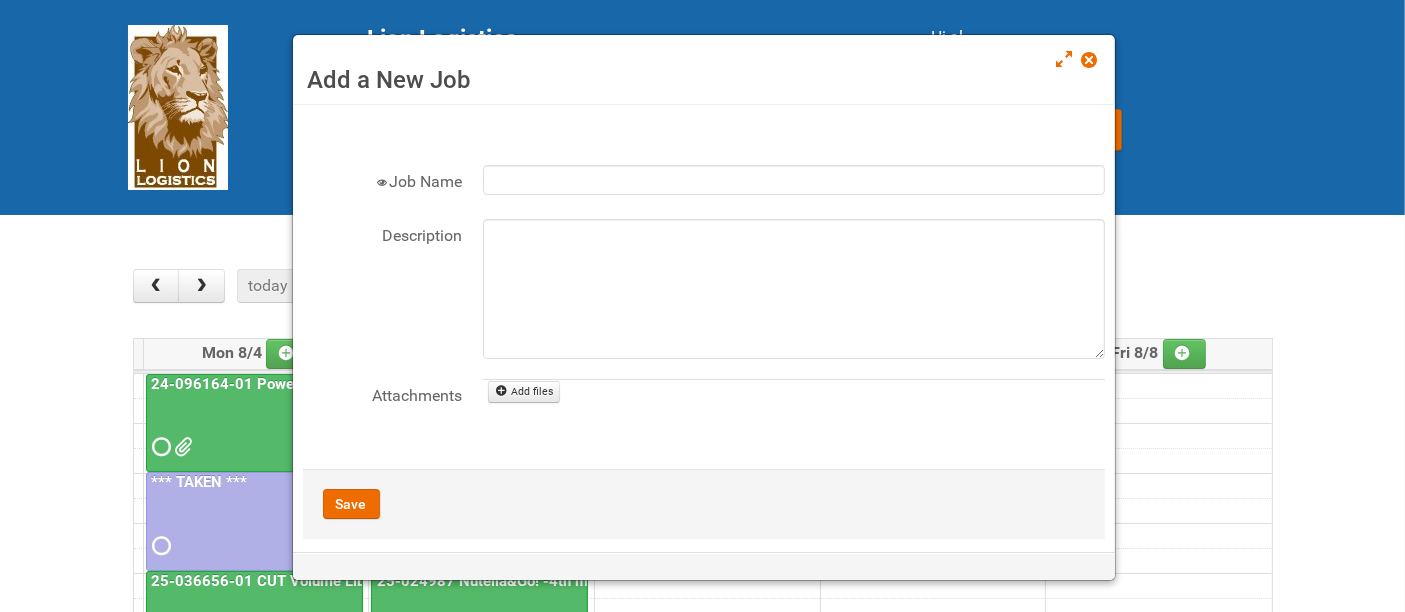 click on "×
Job Name
Description
Attachments
File name
Add files
Reschedule
Delete
Reschedule For Date
Start
2025-08-06
09:00
Status
Requested
Confirmed
Completed
id
Updated By" at bounding box center [704, 327] 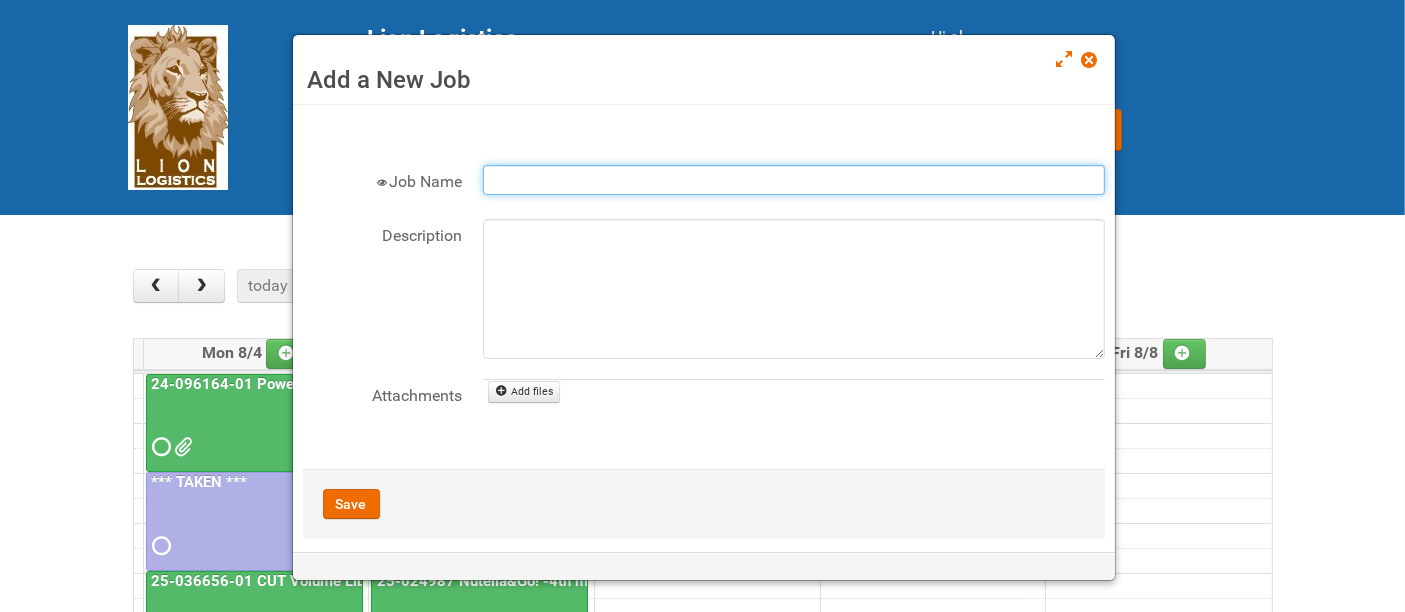 click on "Job Name" at bounding box center [794, 180] 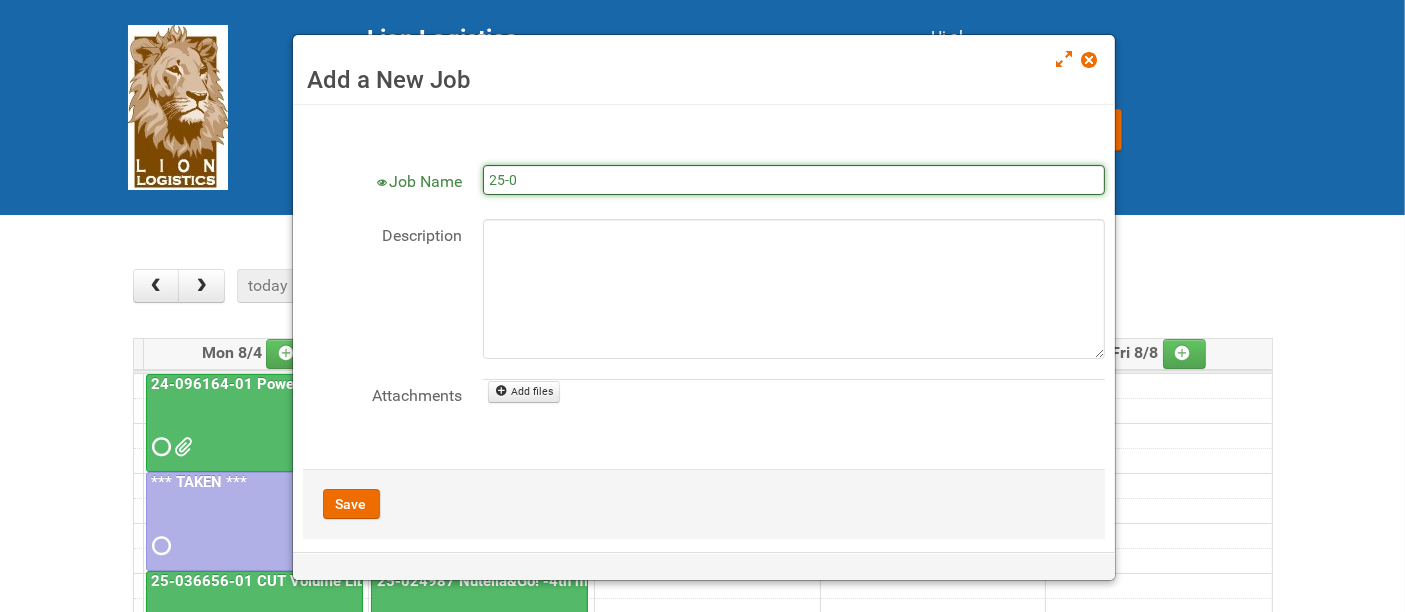 drag, startPoint x: 469, startPoint y: 158, endPoint x: 416, endPoint y: 134, distance: 58.18075 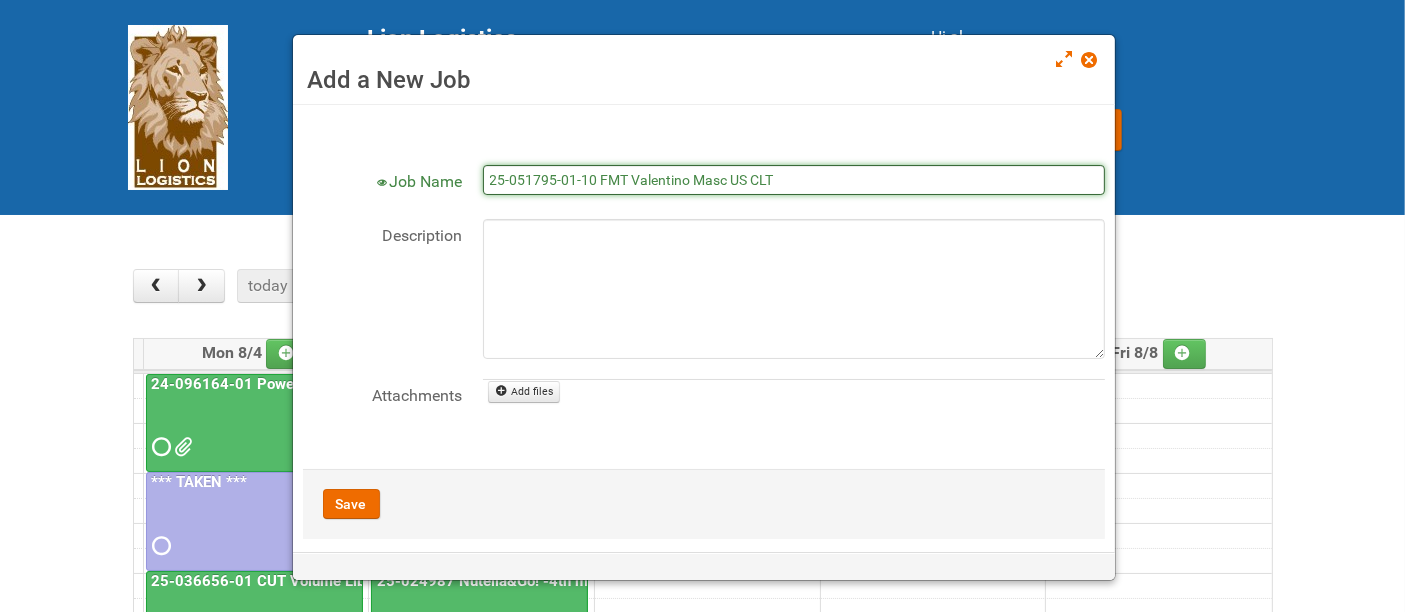 type on "25-051795-01-10 FMT Valentino Masc US CLT" 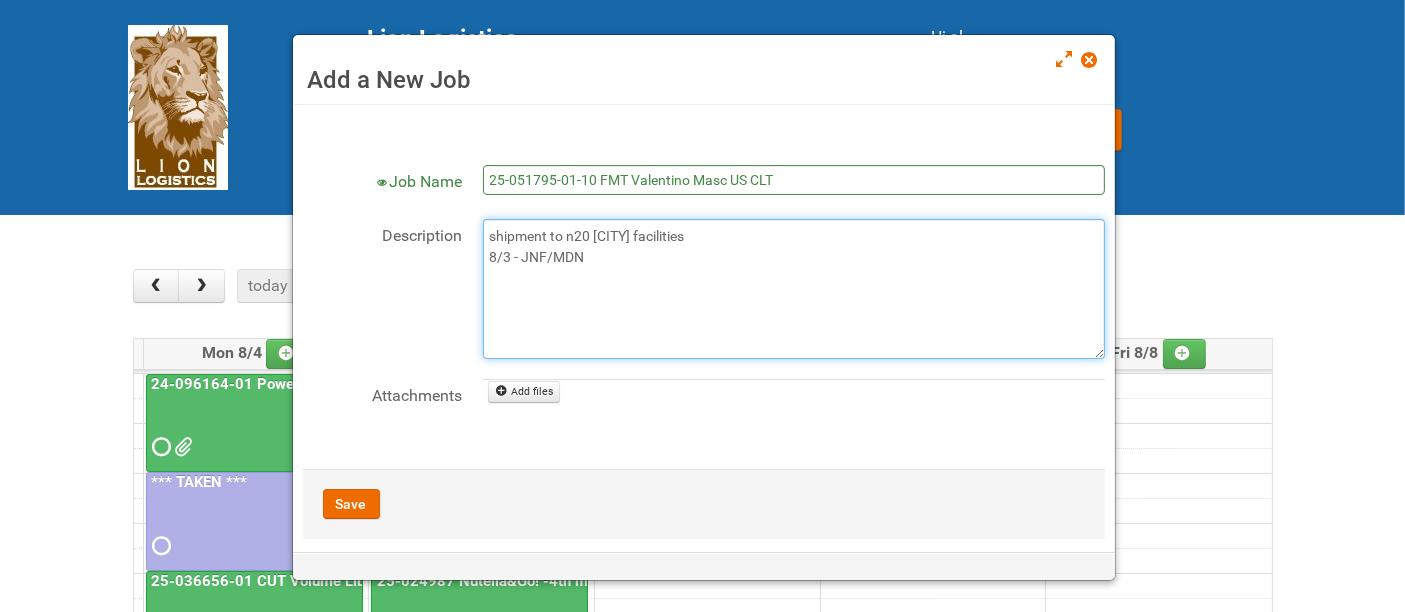 type on "shipment to n20 [CITY] facilities
8/3 - JNF/MDN" 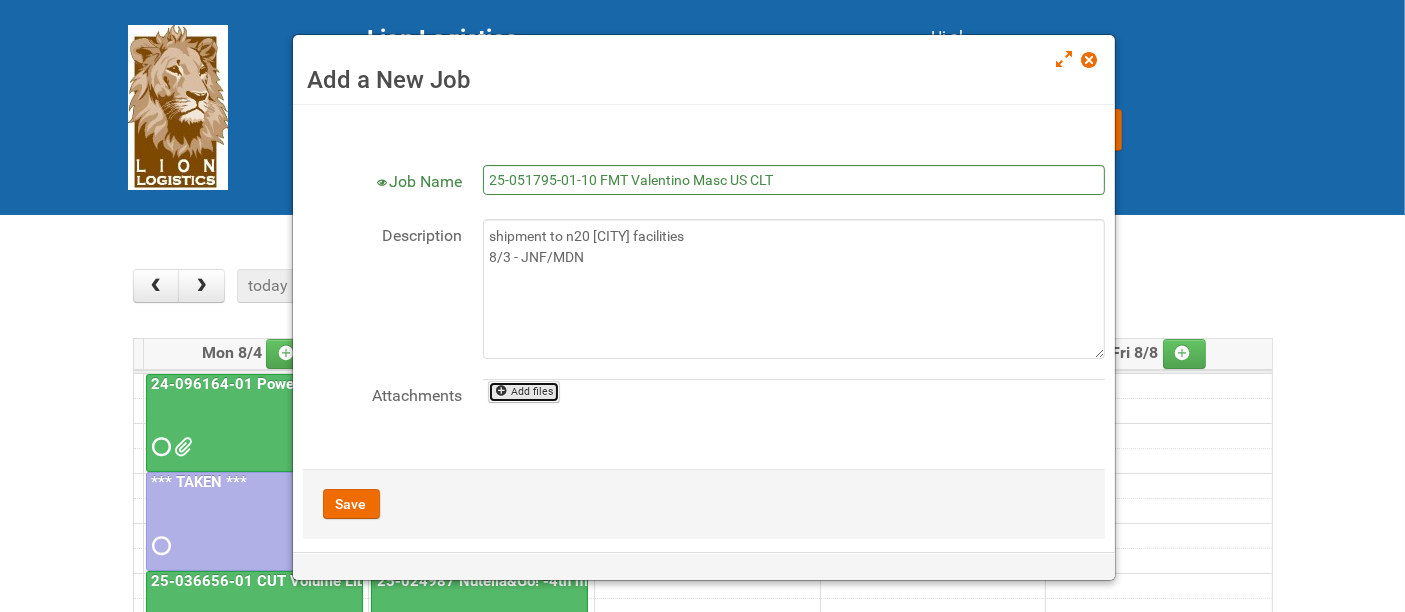 click at bounding box center [502, 391] 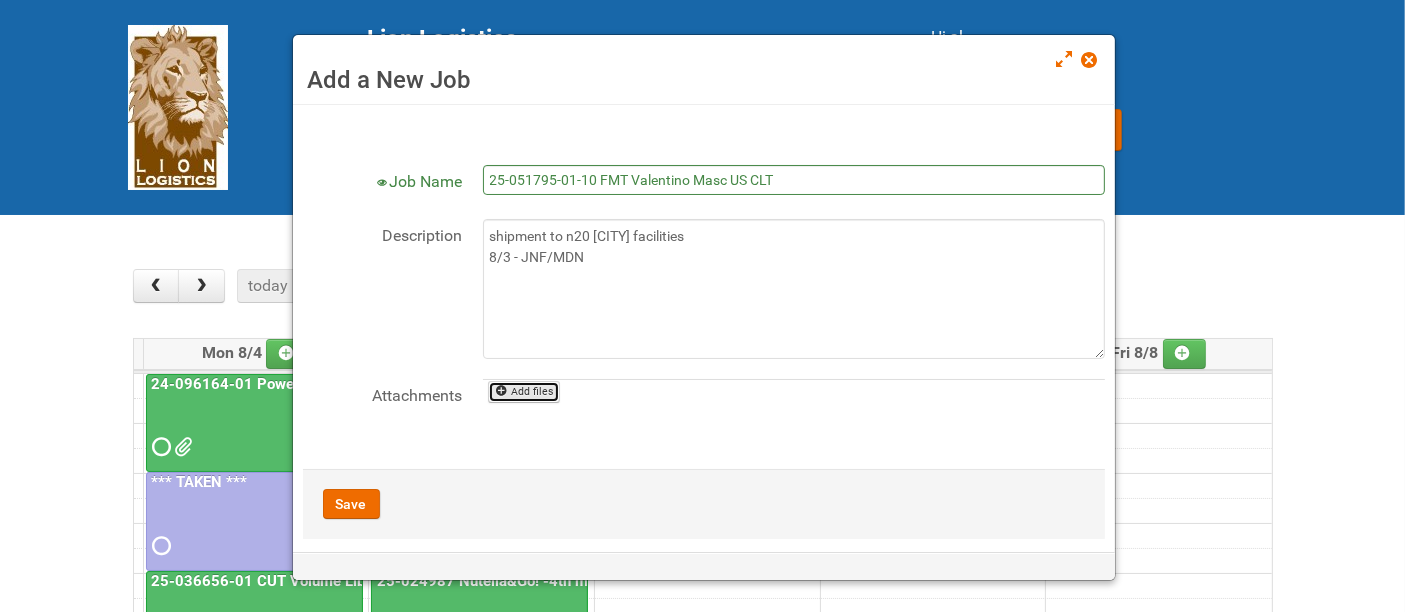 type 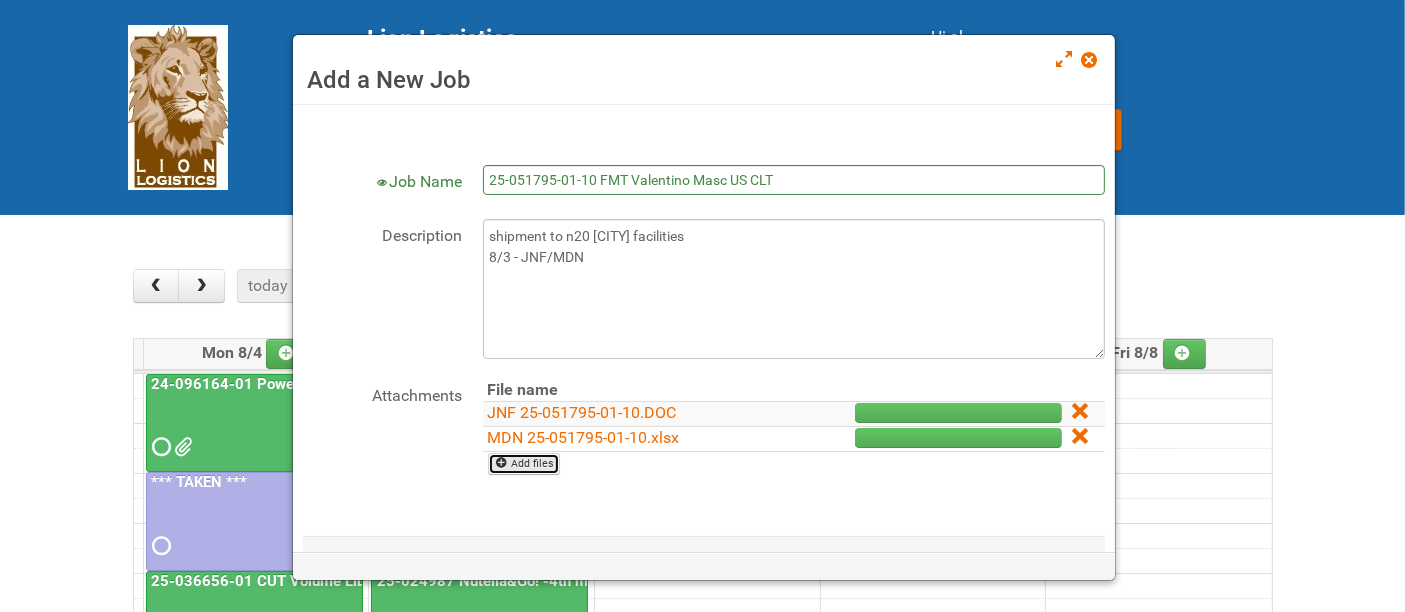 scroll, scrollTop: 82, scrollLeft: 0, axis: vertical 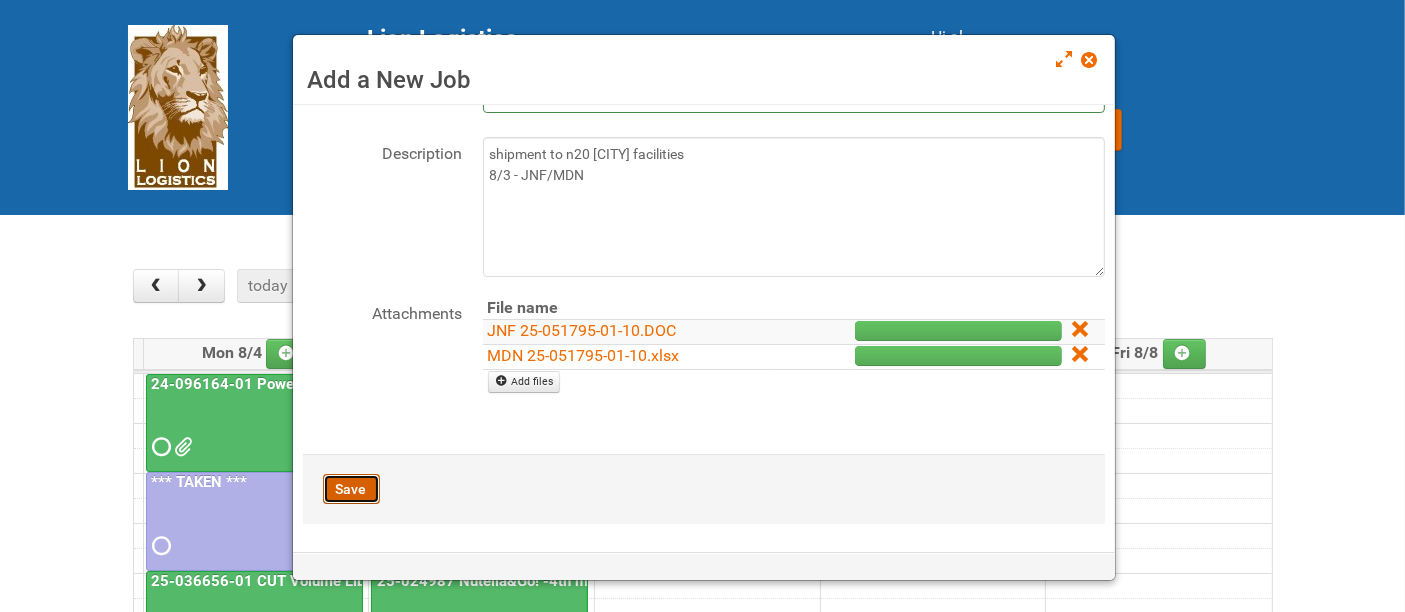 click on "Save" at bounding box center (351, 489) 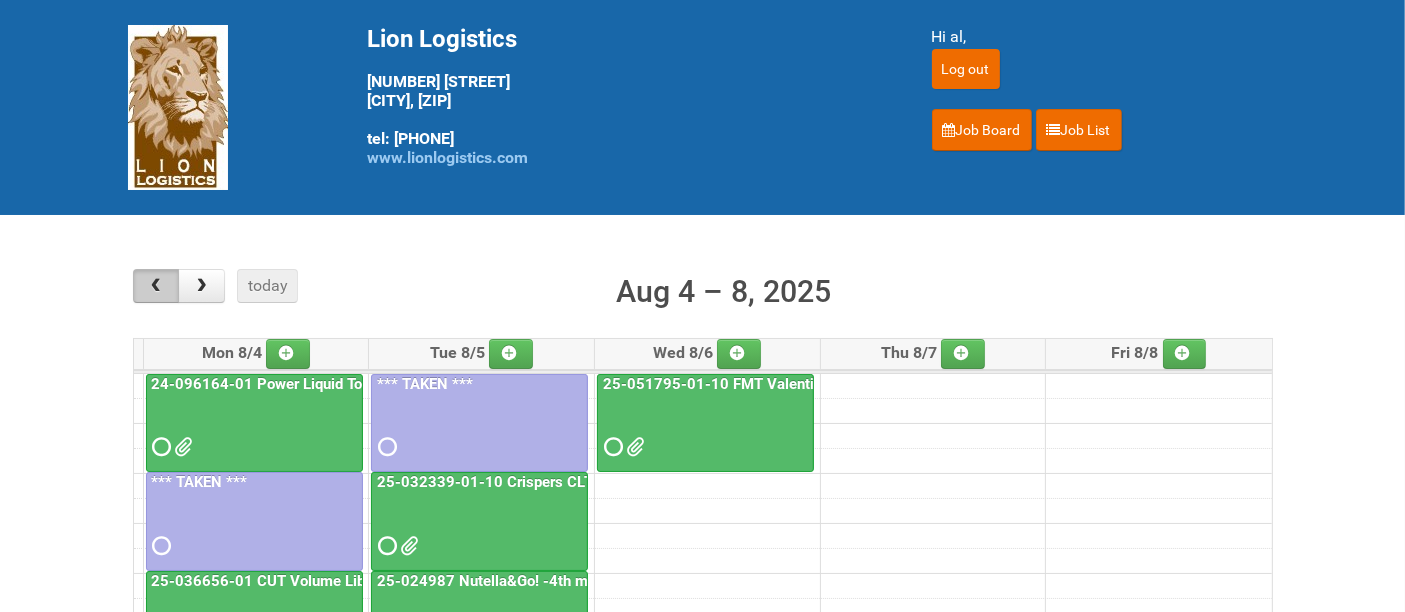 click at bounding box center [155, 286] 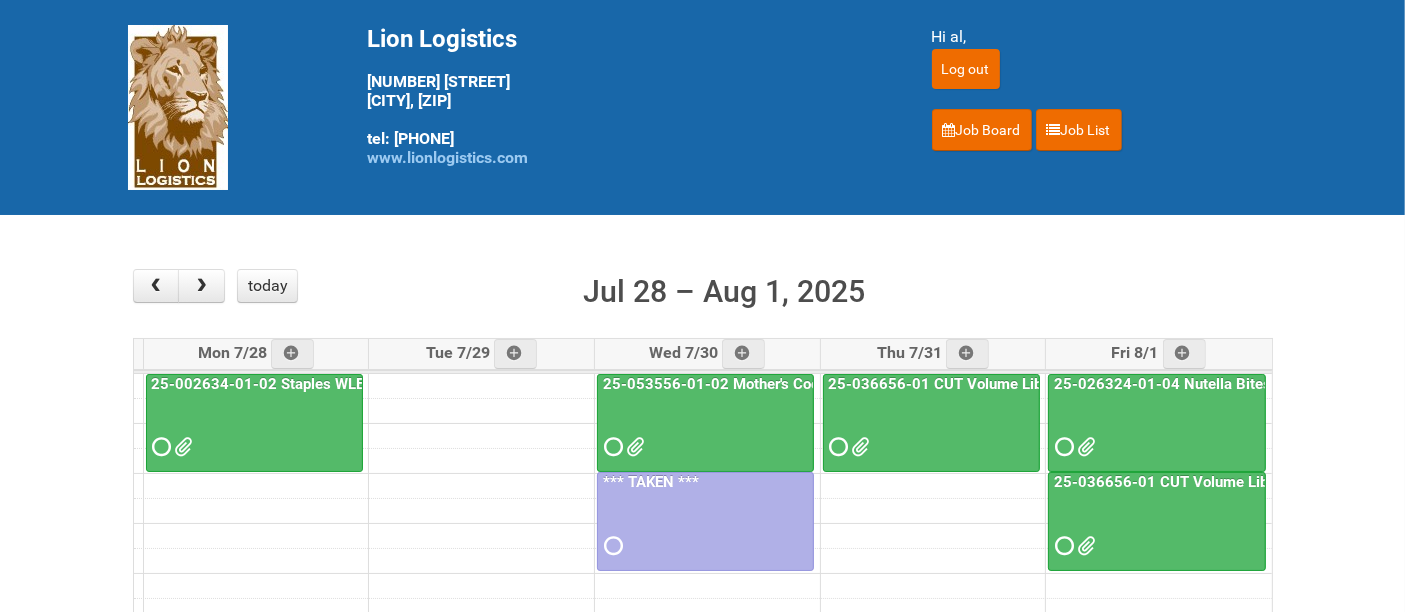 click at bounding box center [1157, 528] 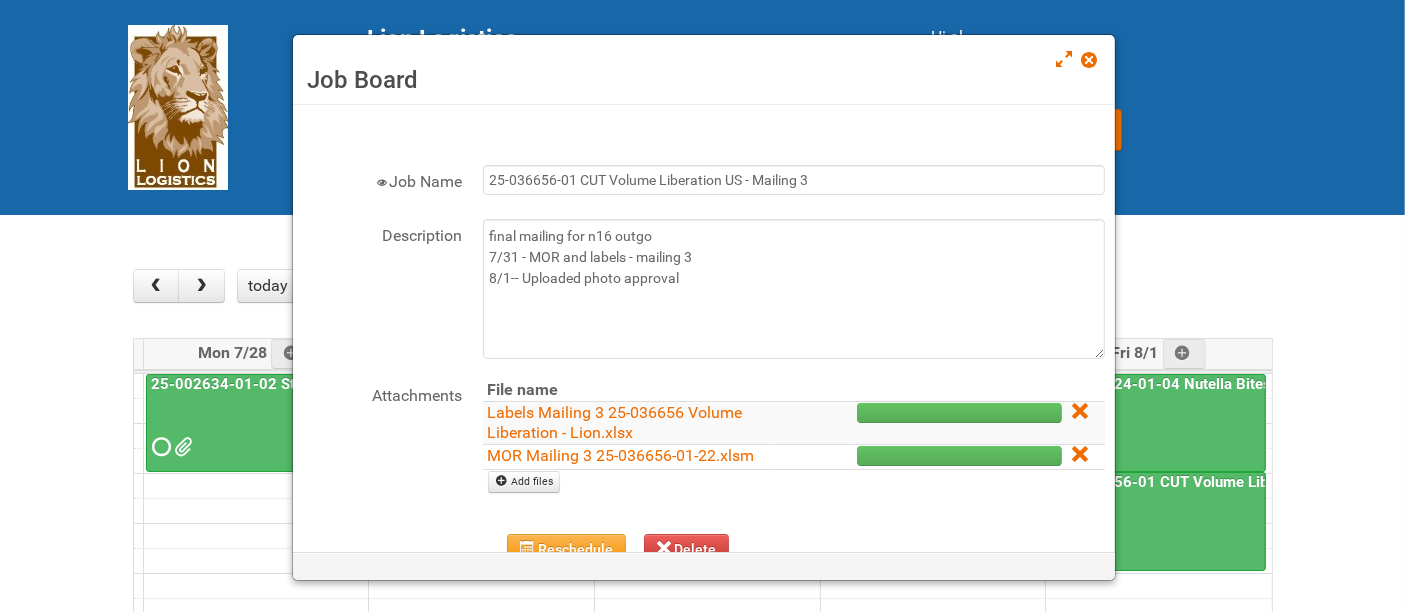 drag, startPoint x: 1088, startPoint y: 58, endPoint x: 1037, endPoint y: 69, distance: 52.17279 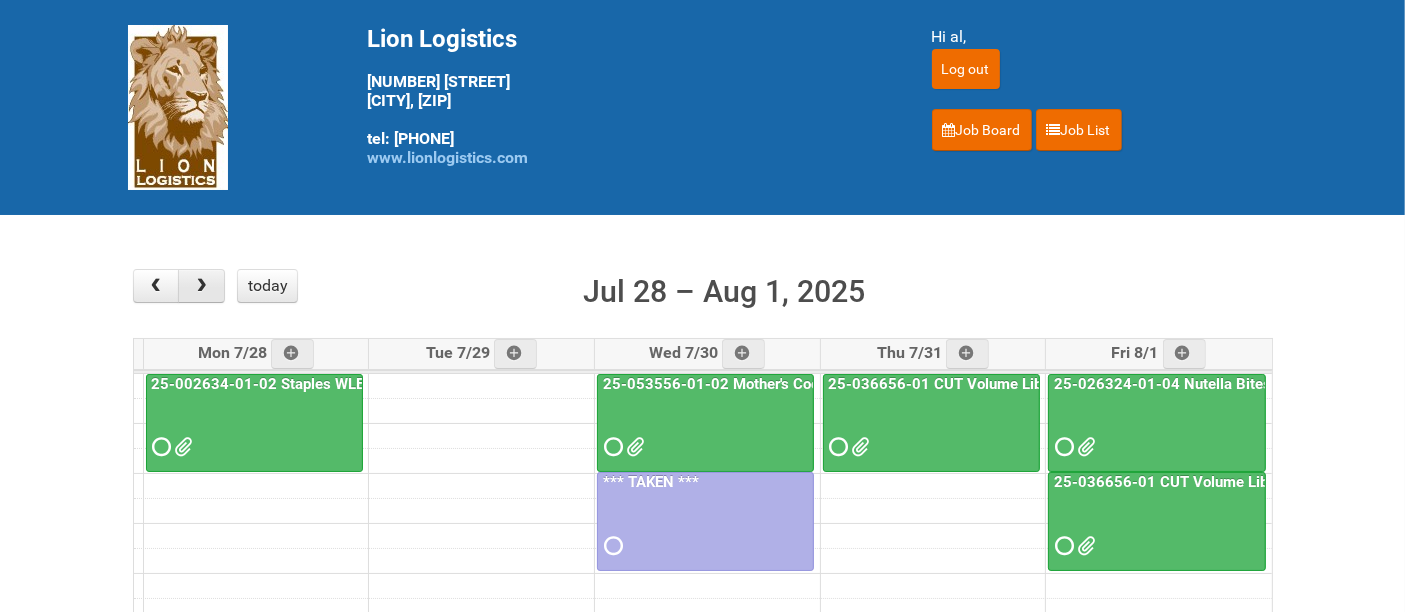 click at bounding box center (201, 286) 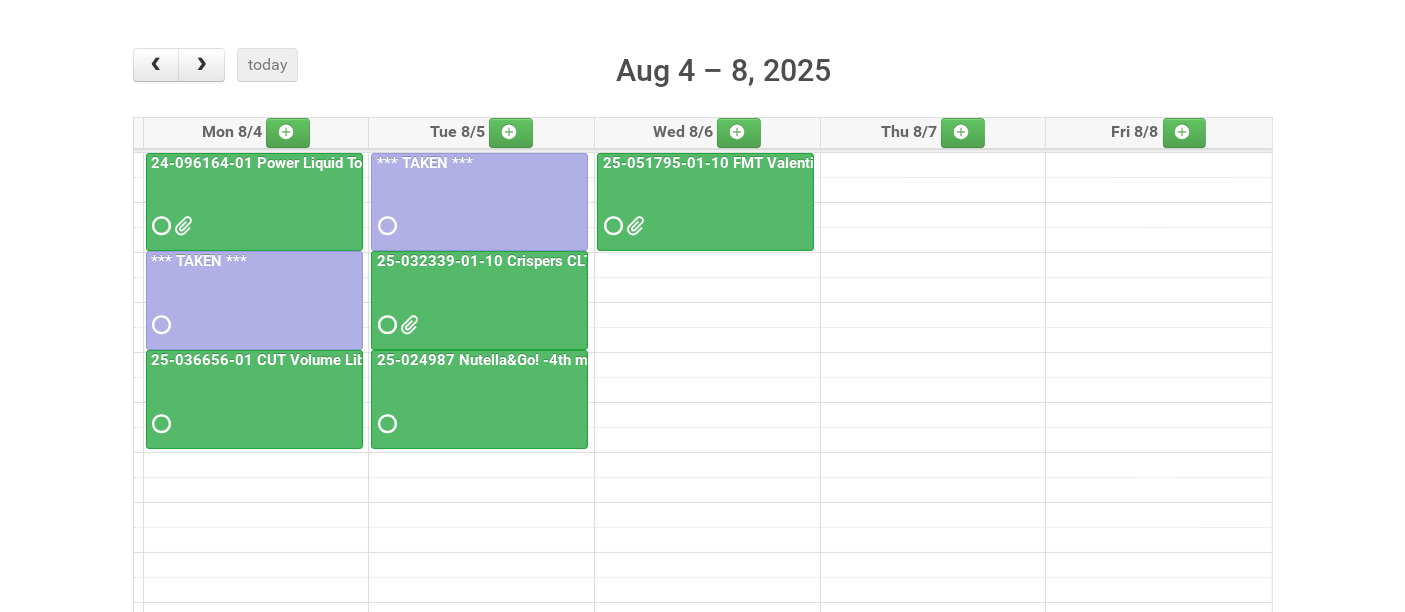 scroll, scrollTop: 222, scrollLeft: 0, axis: vertical 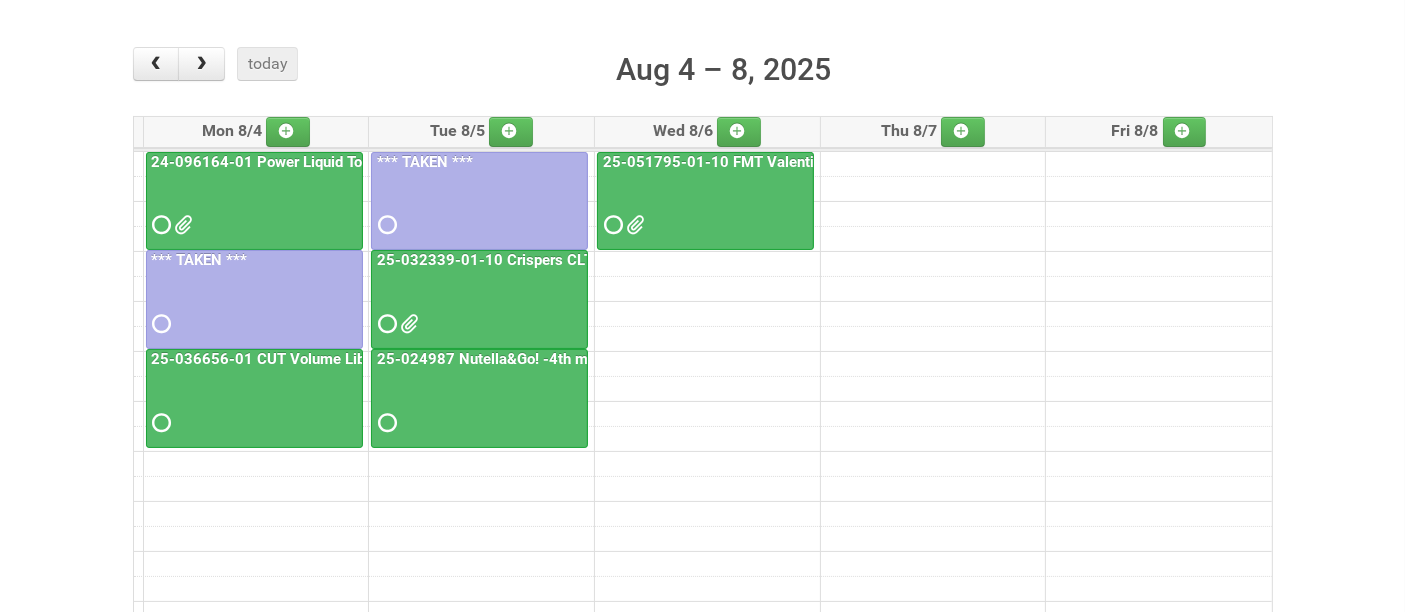 click at bounding box center [254, 405] 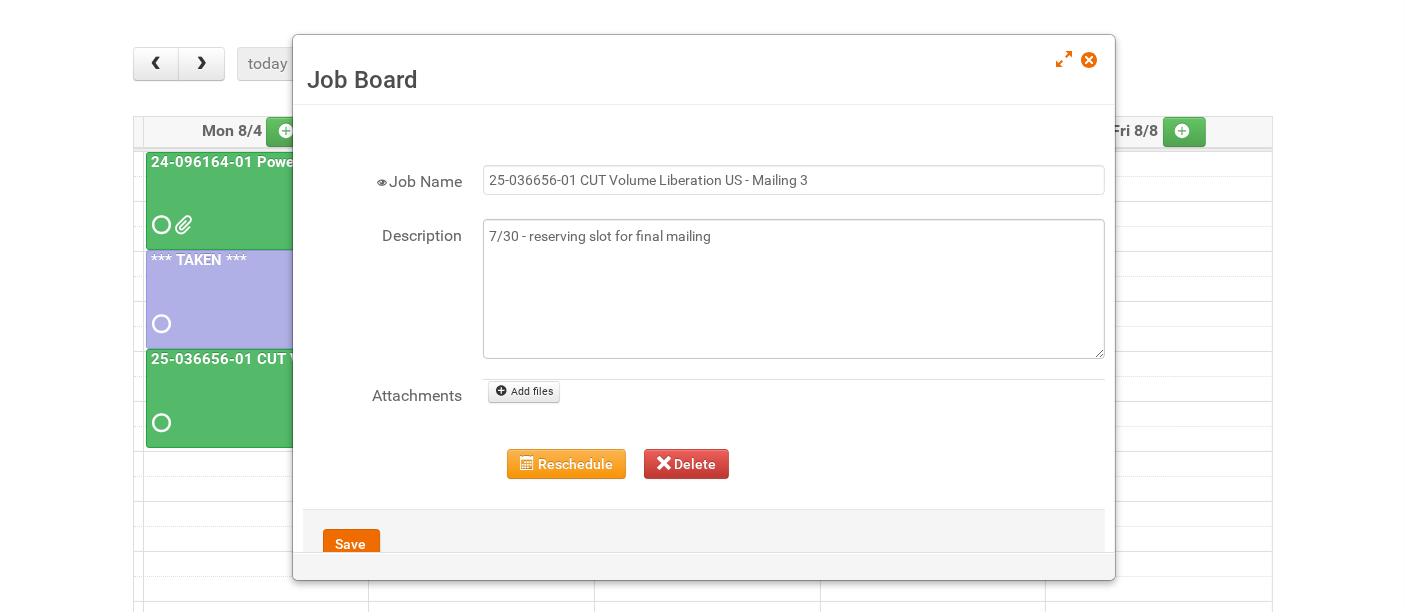 scroll, scrollTop: 55, scrollLeft: 0, axis: vertical 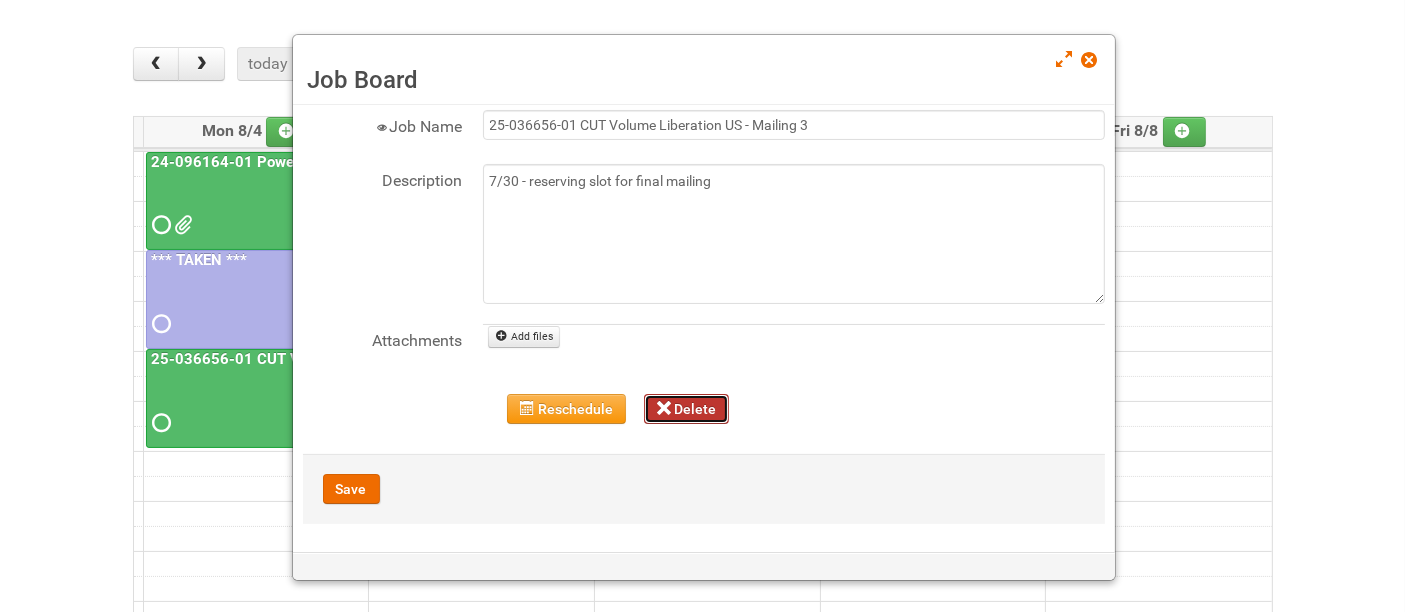 click on "Delete" at bounding box center (687, 409) 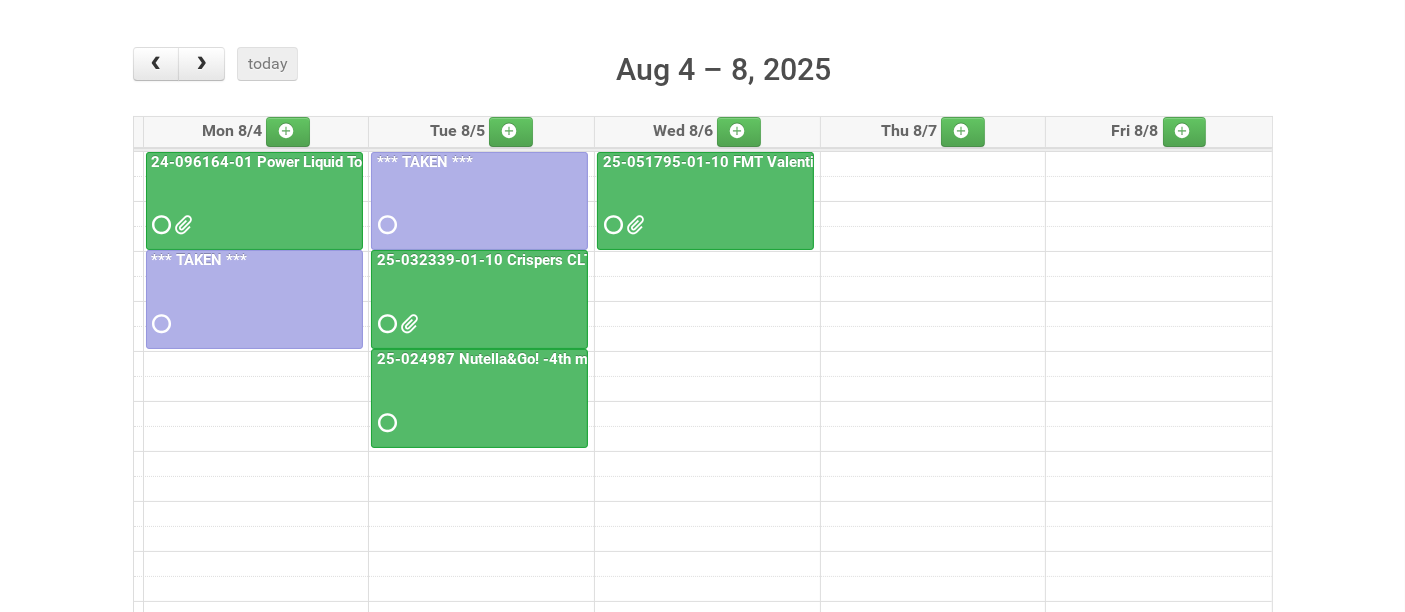 click at bounding box center (254, 207) 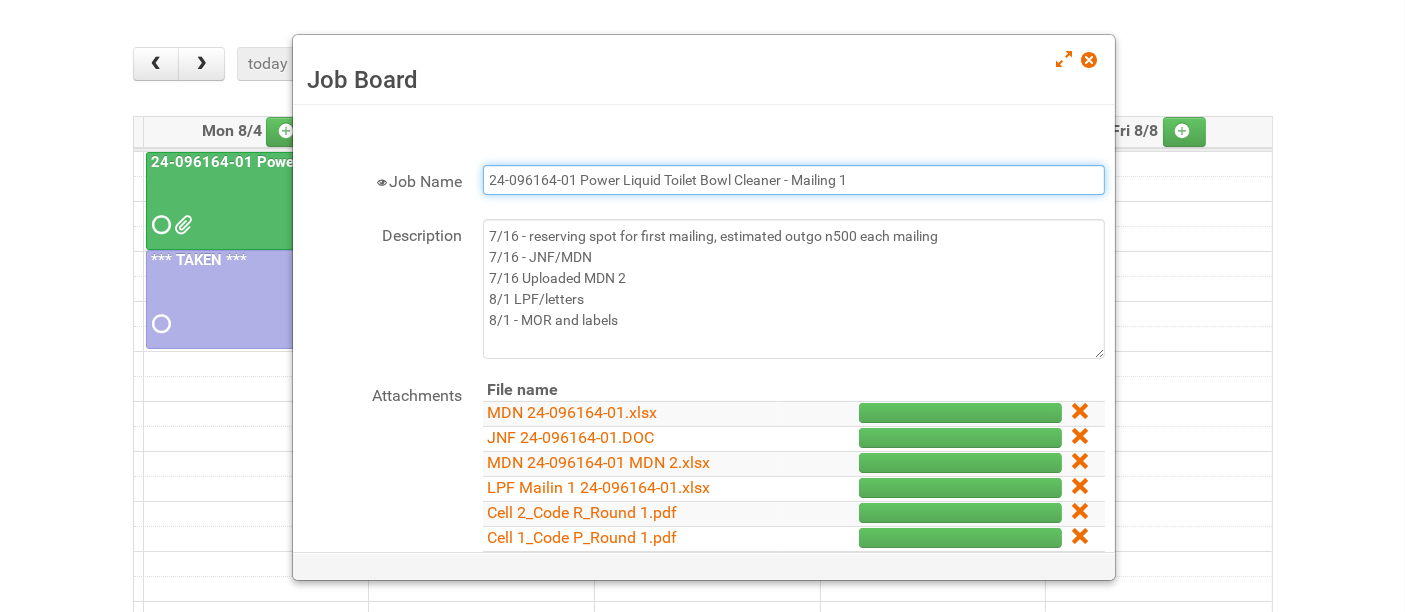 drag, startPoint x: 851, startPoint y: 175, endPoint x: 396, endPoint y: 164, distance: 455.13293 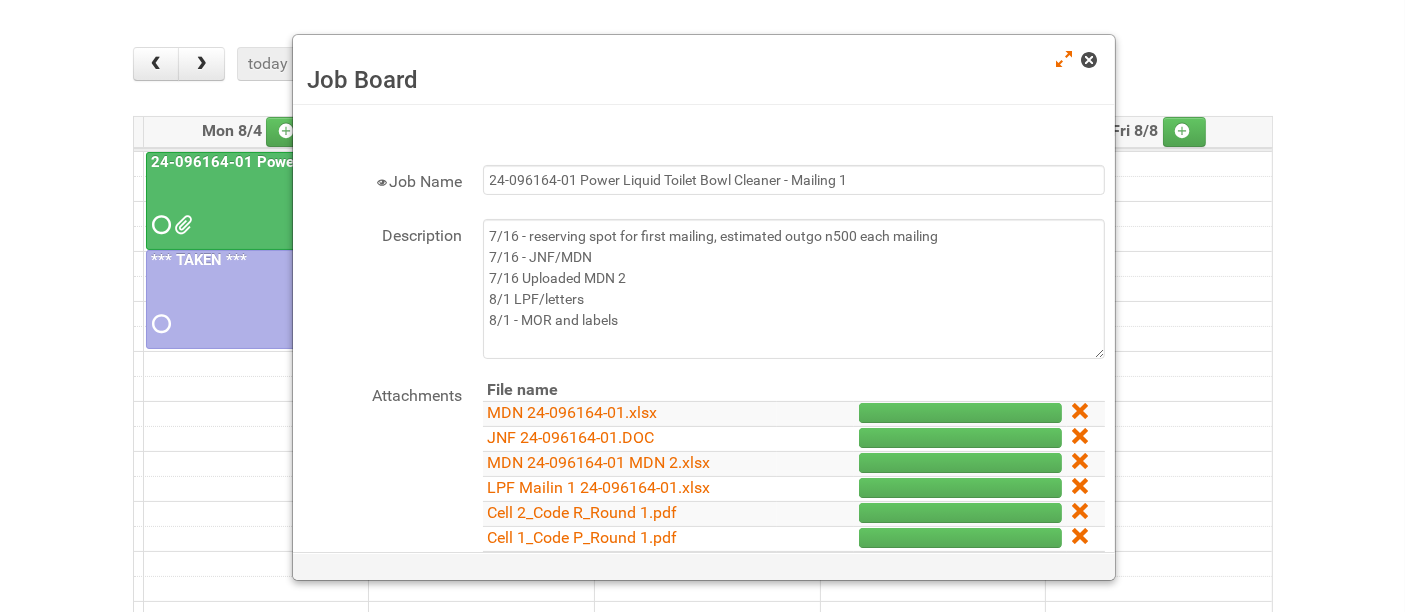 click at bounding box center (1089, 60) 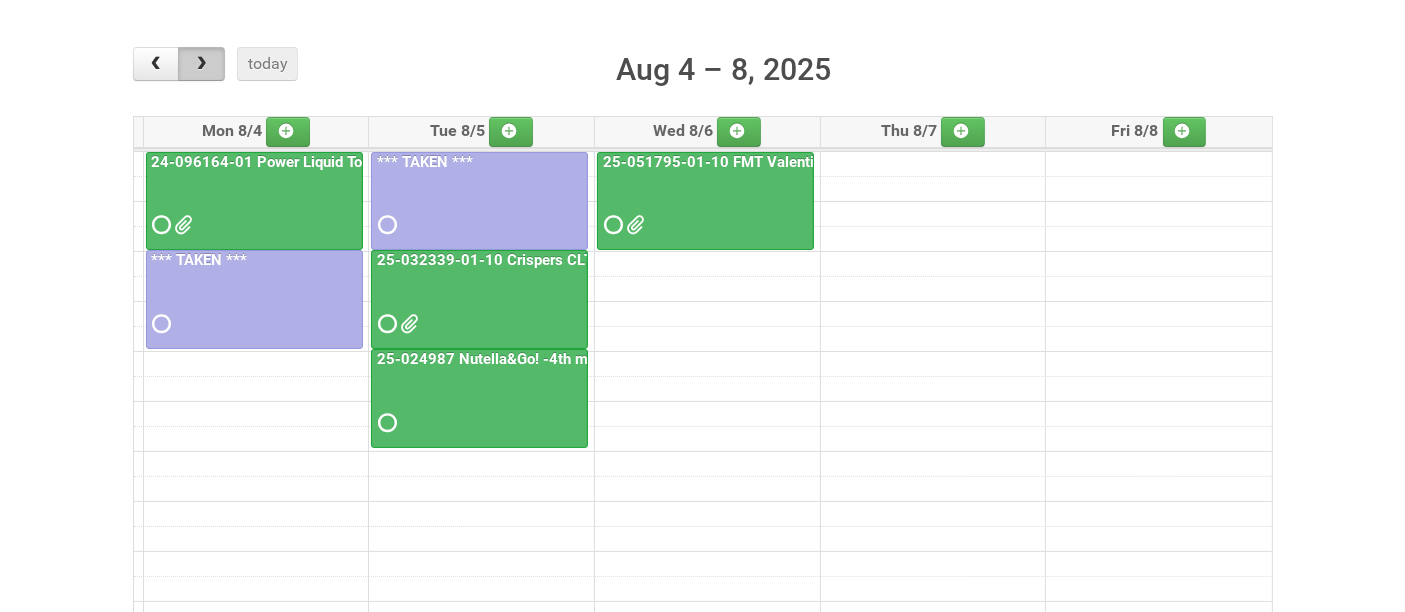 click at bounding box center (201, 64) 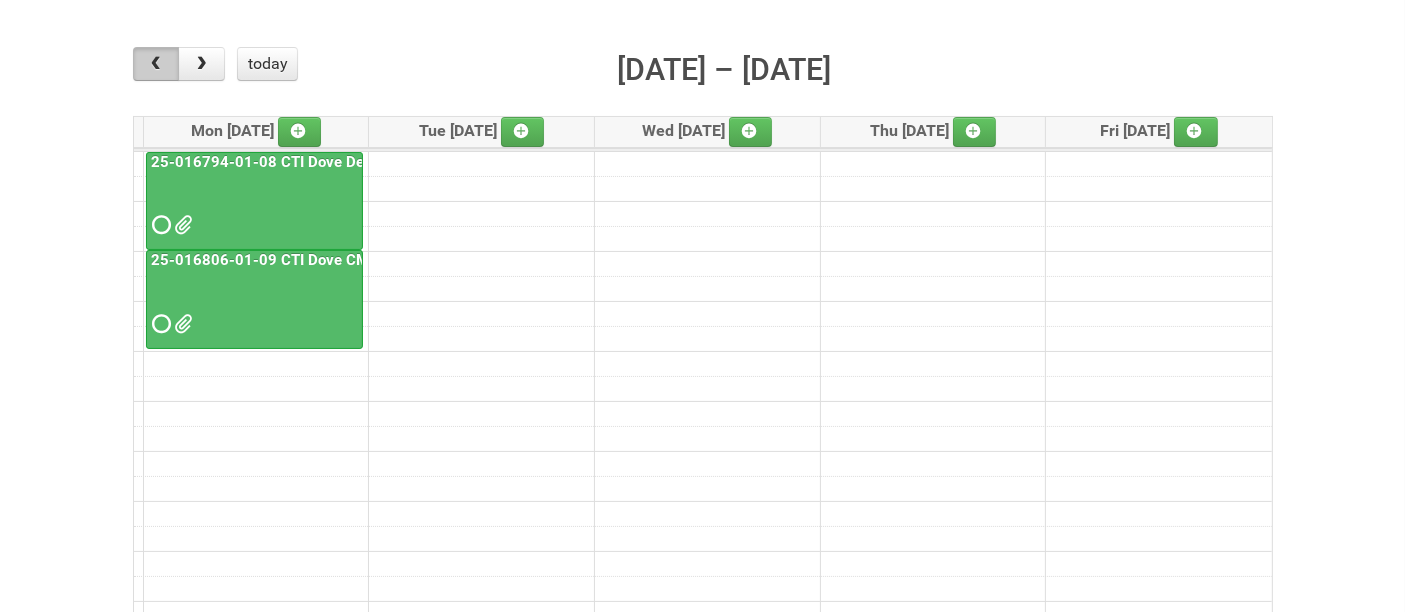 click at bounding box center [155, 64] 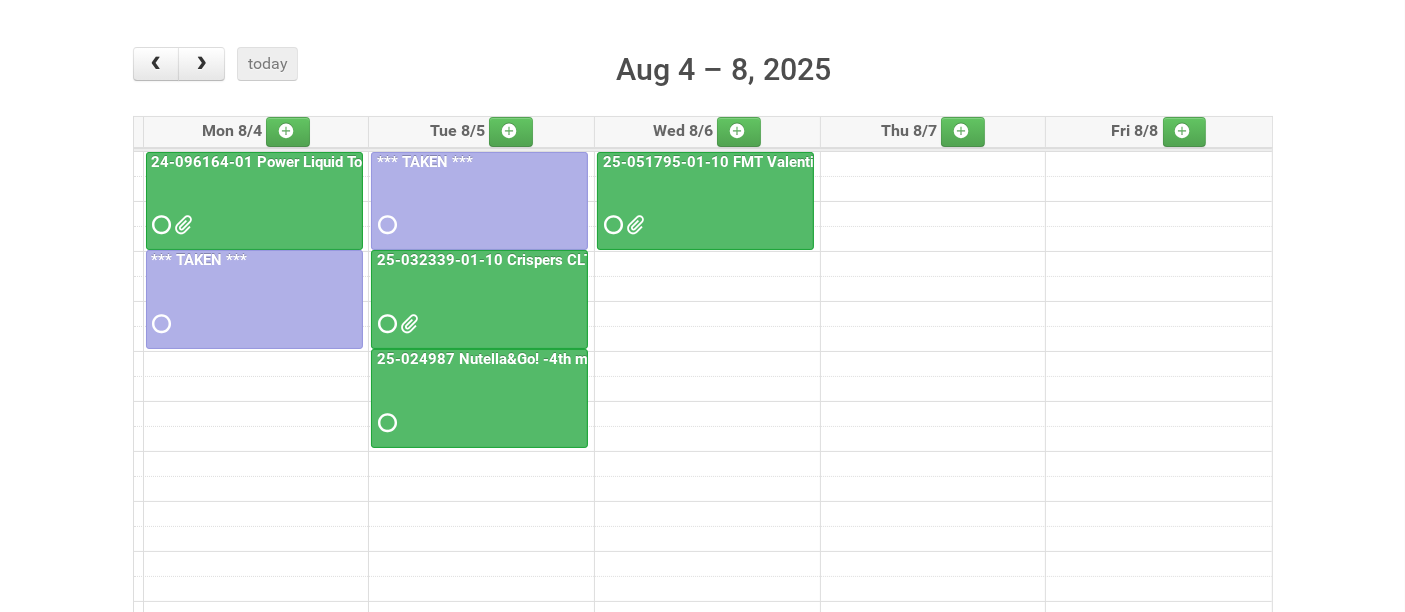 click at bounding box center [479, 306] 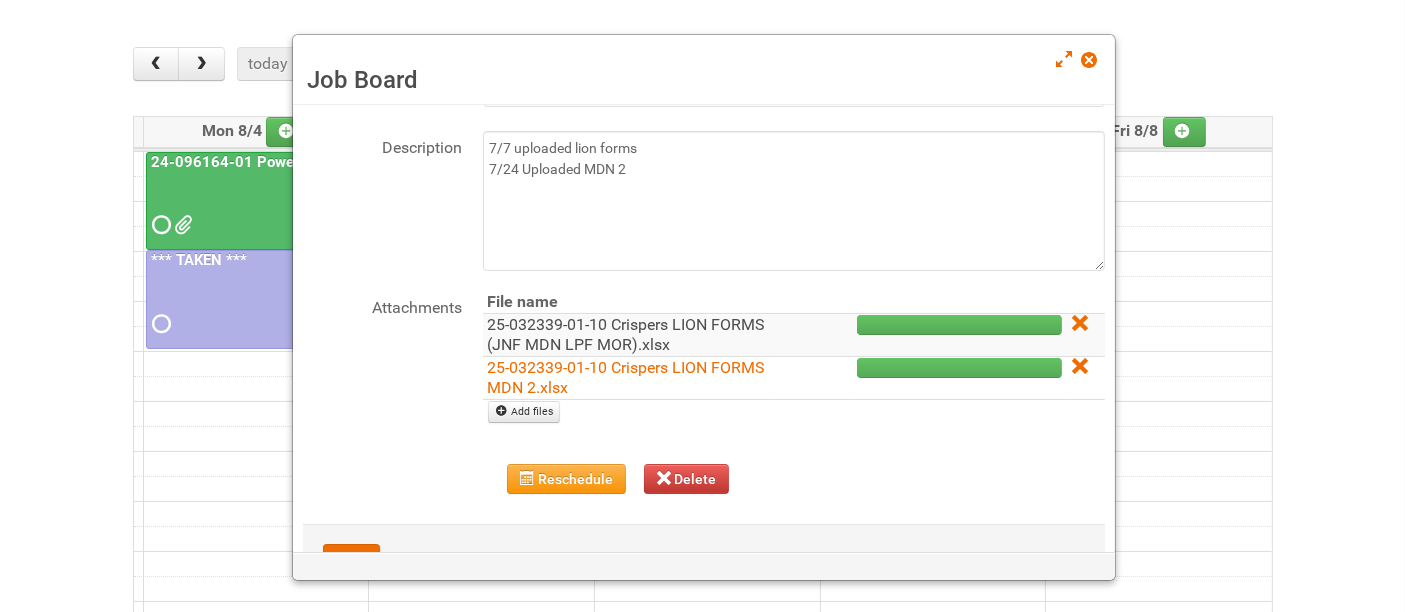 scroll, scrollTop: 157, scrollLeft: 0, axis: vertical 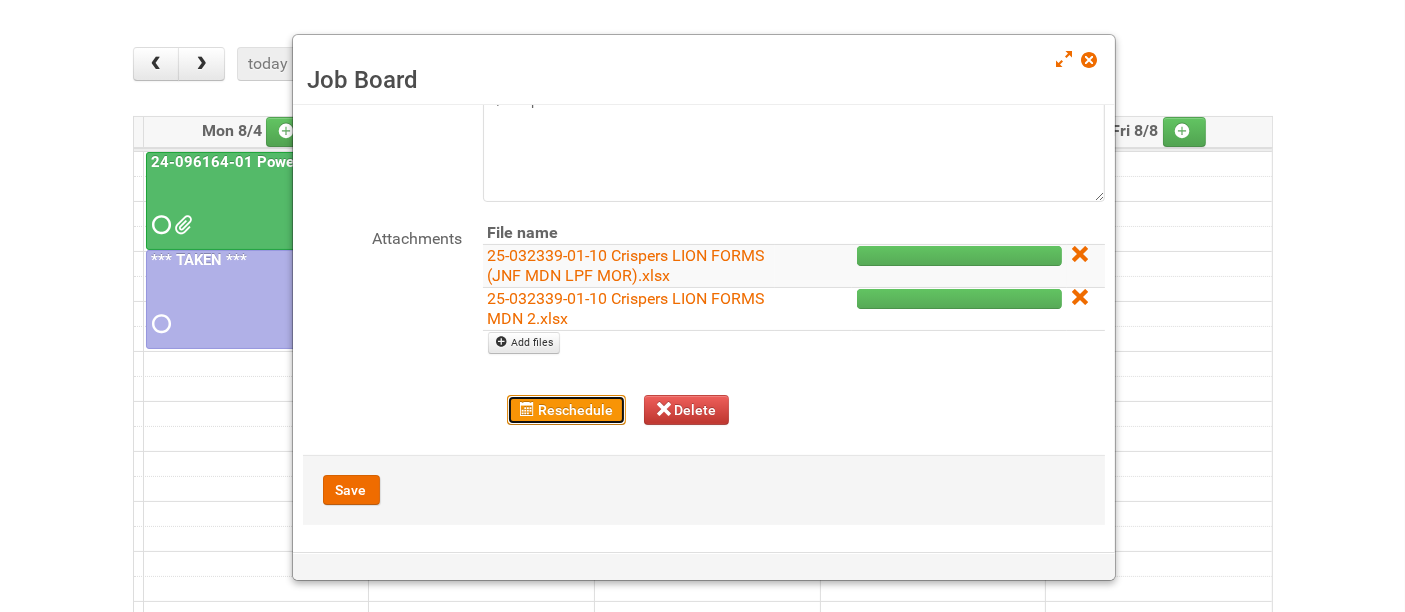 click on "Reschedule" at bounding box center [566, 410] 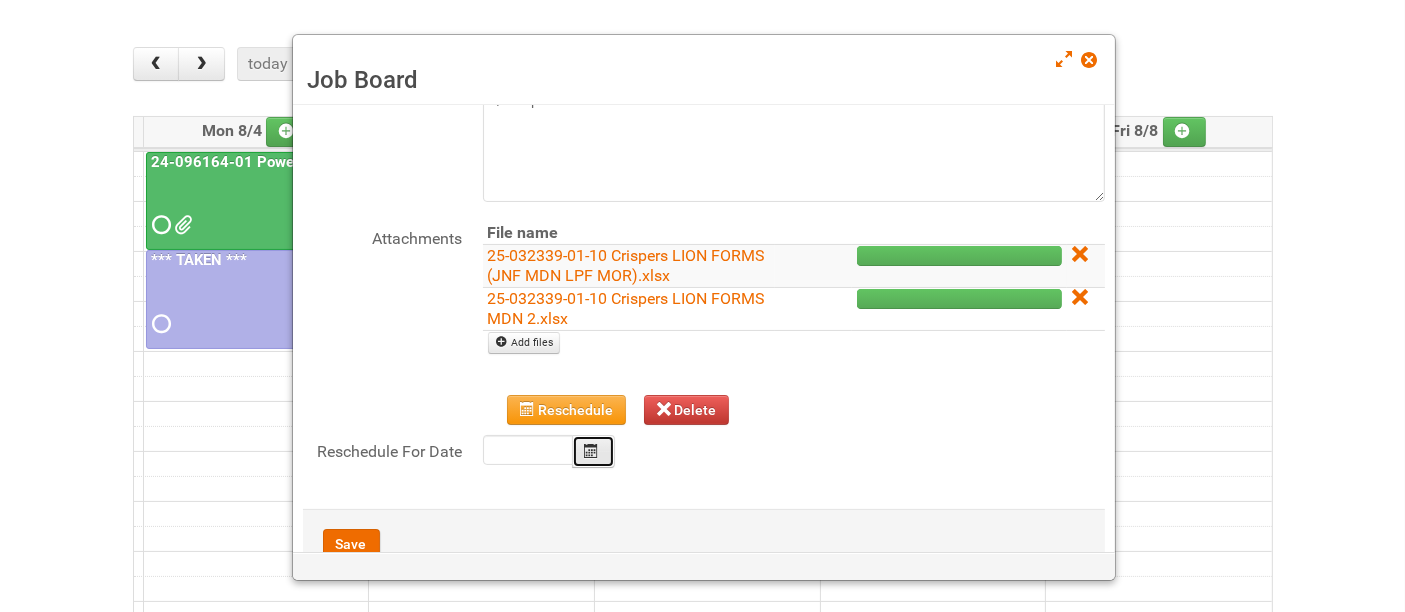 click at bounding box center [592, 451] 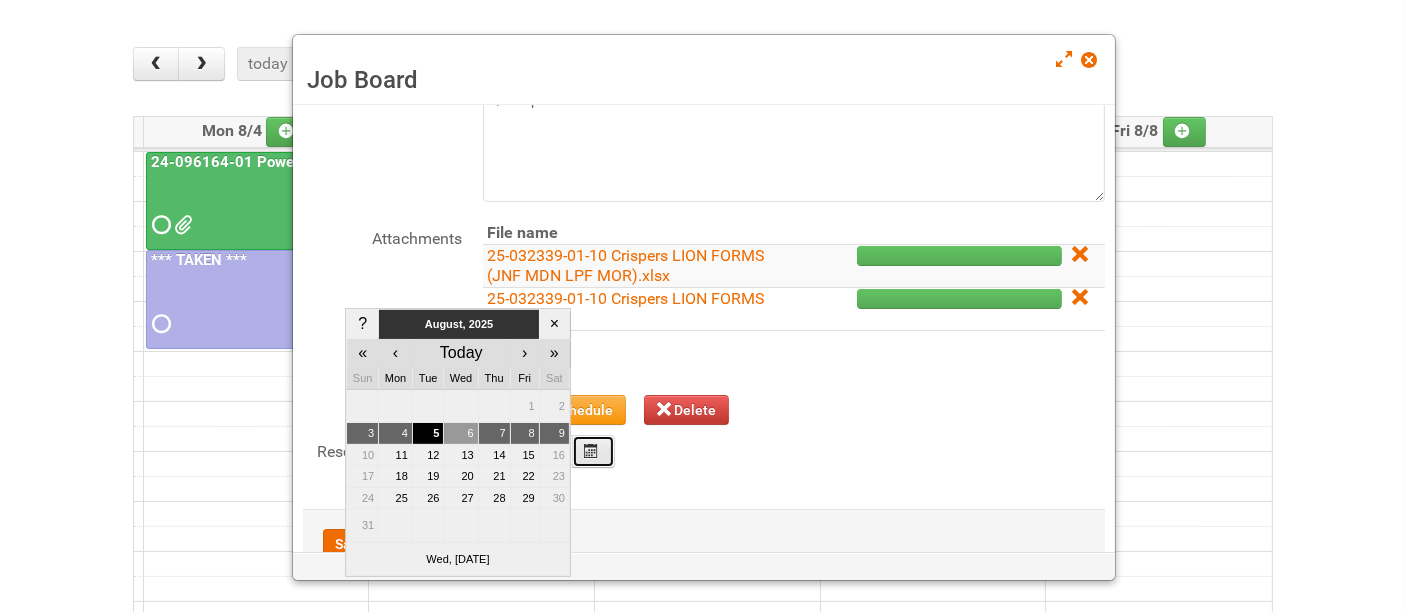 click on "6" at bounding box center [461, 434] 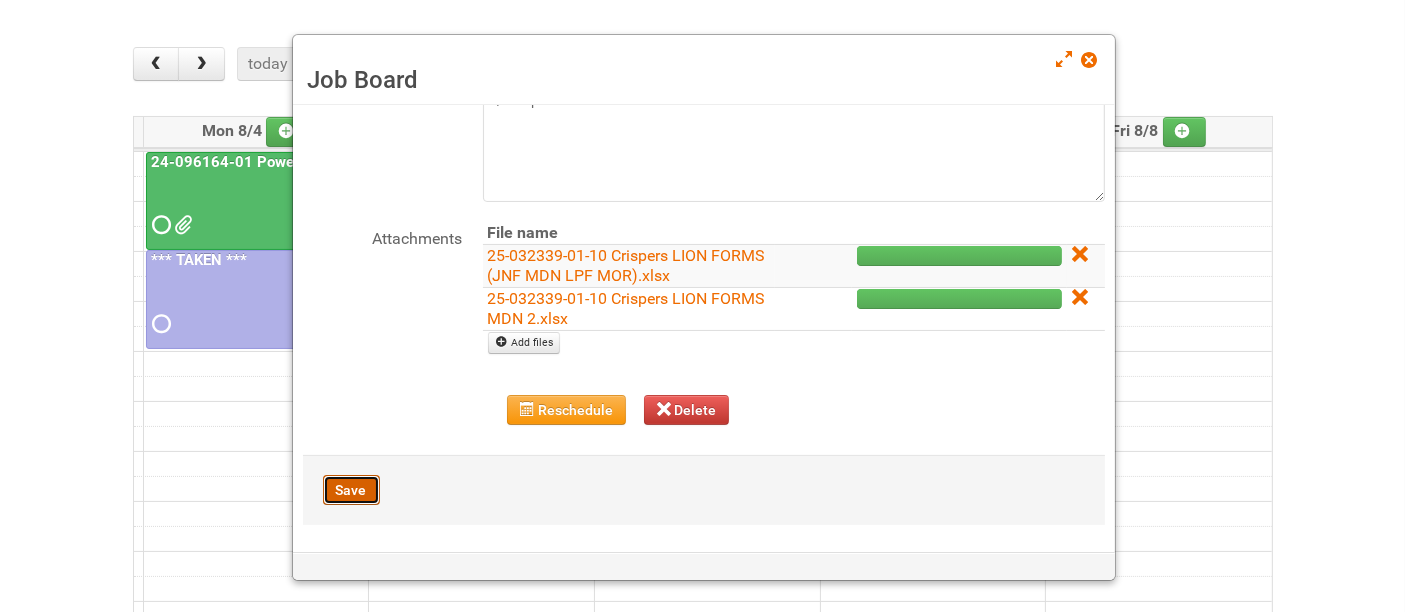 click on "Save" at bounding box center [351, 490] 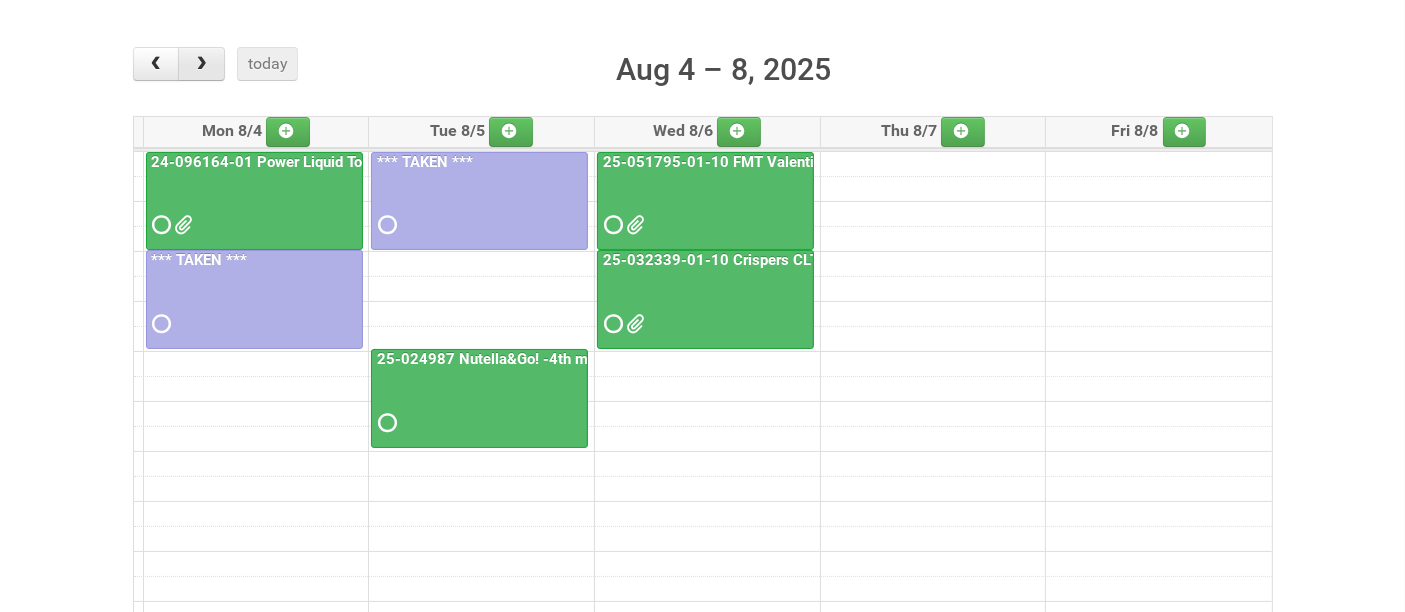 click at bounding box center [201, 64] 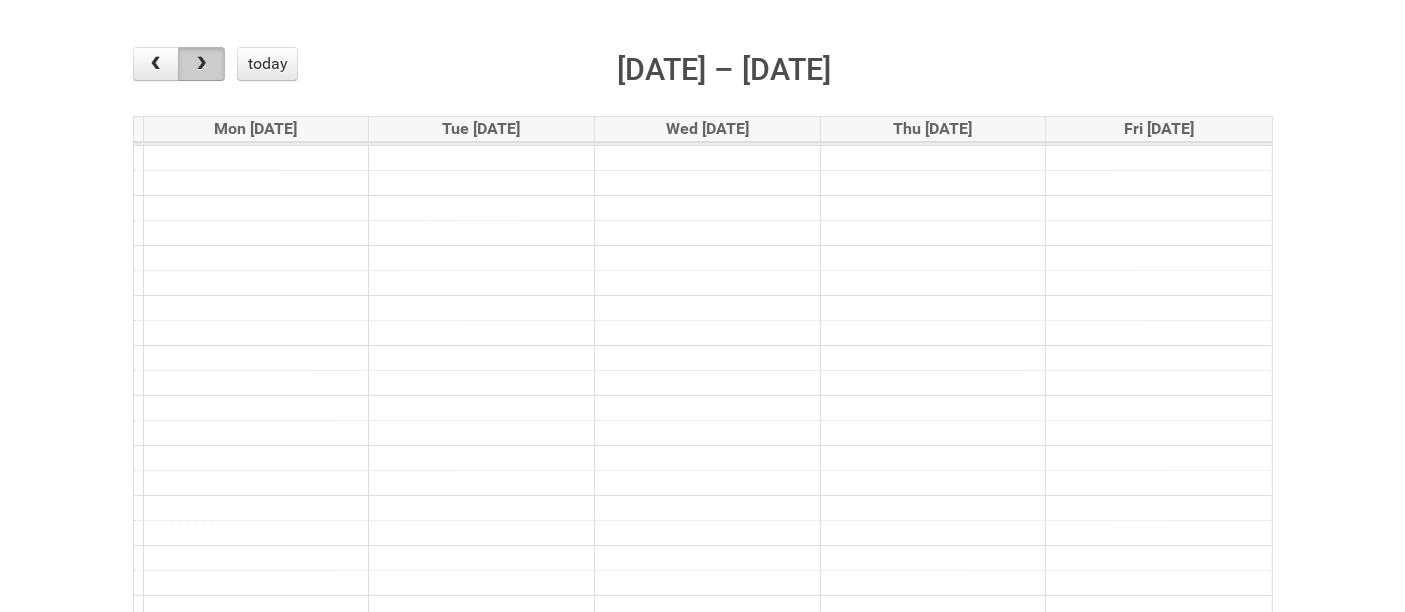 click at bounding box center (201, 64) 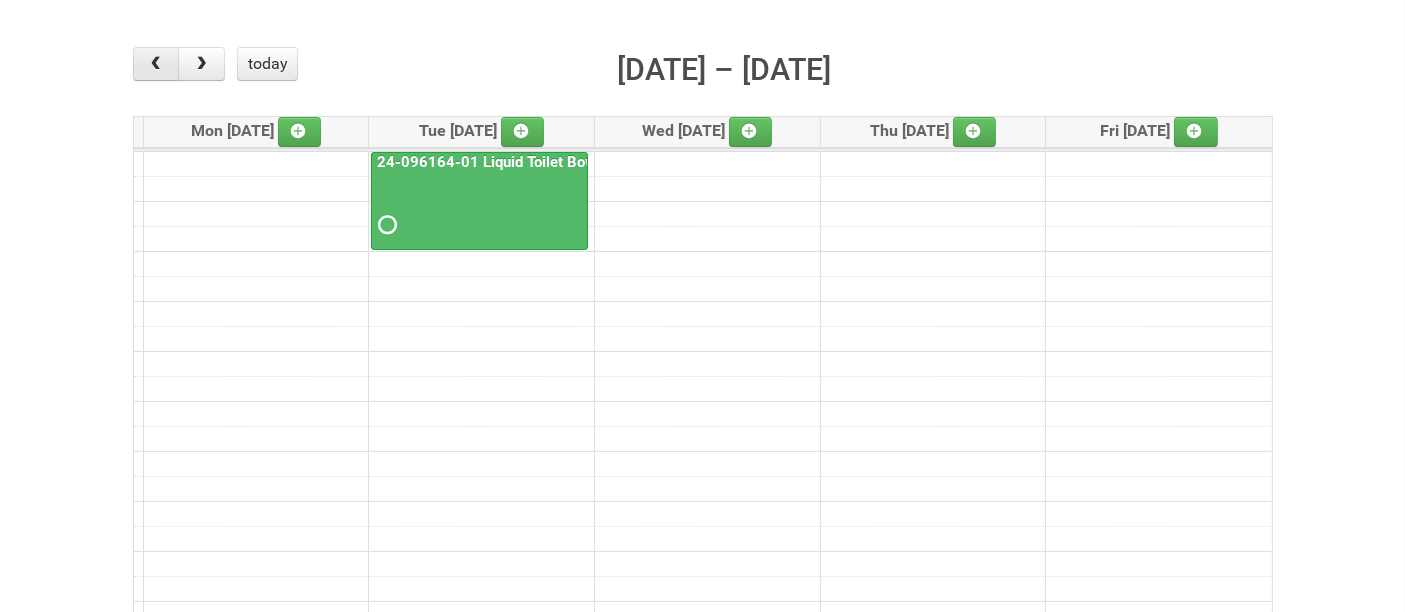 click at bounding box center (155, 64) 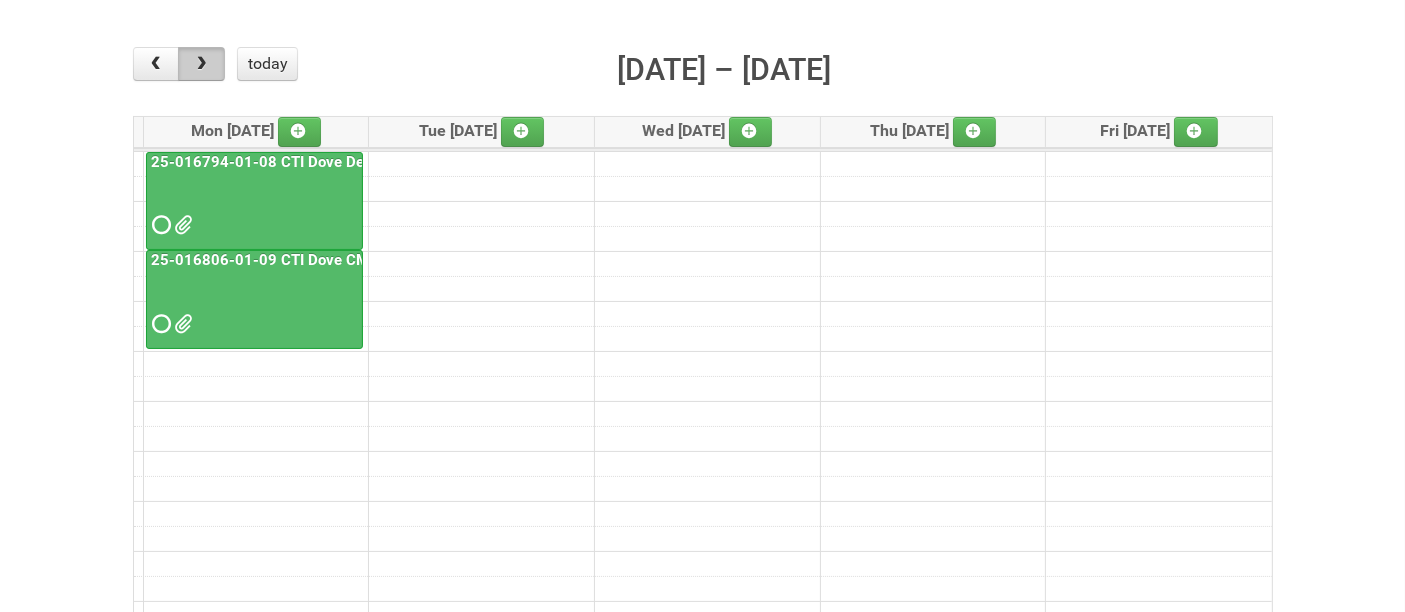 click at bounding box center [201, 64] 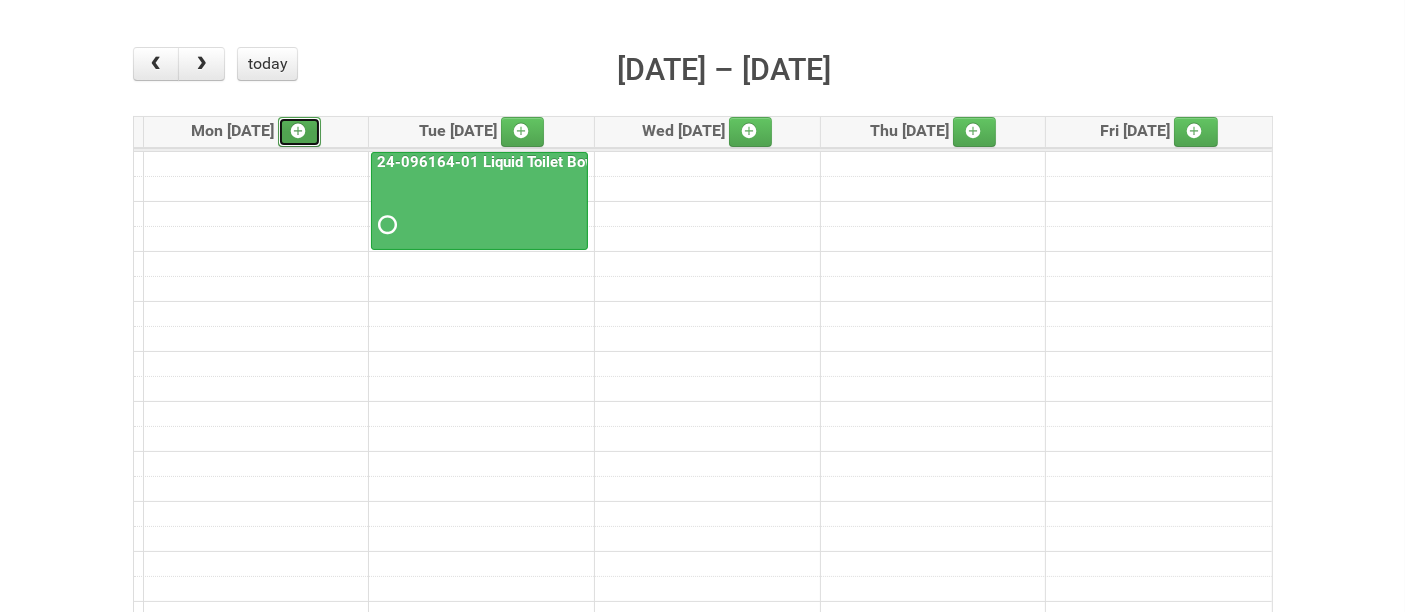 click at bounding box center (300, 132) 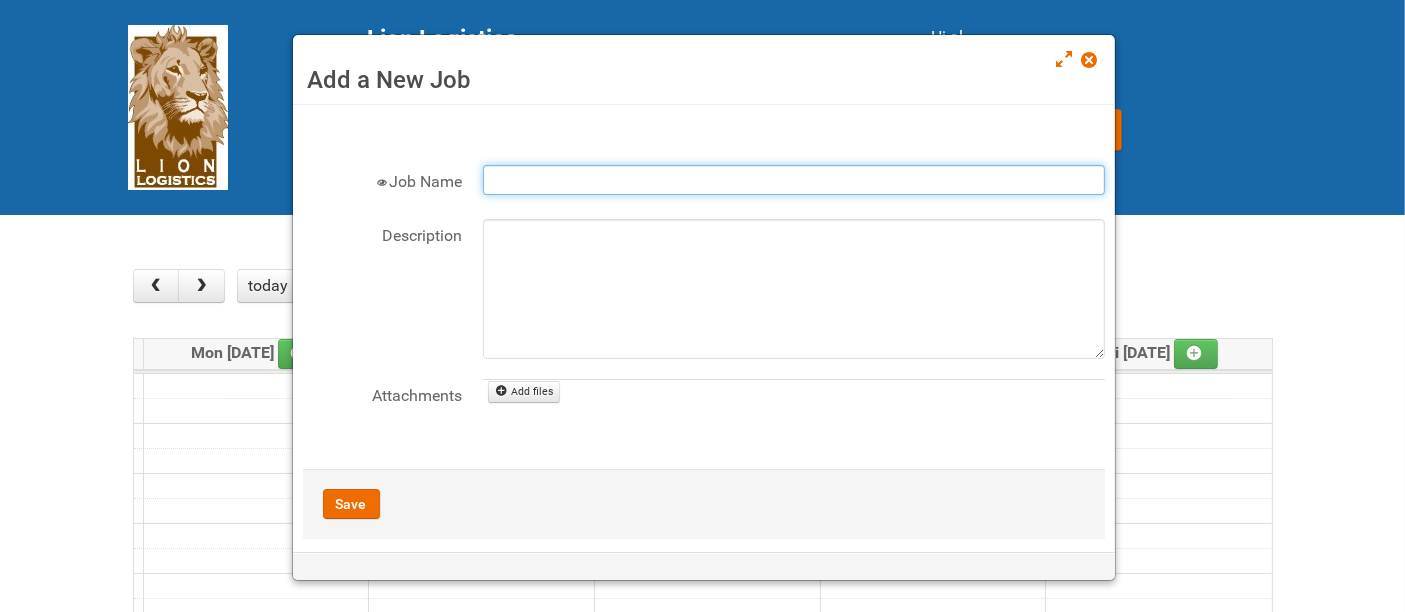 click on "Job Name" at bounding box center (794, 180) 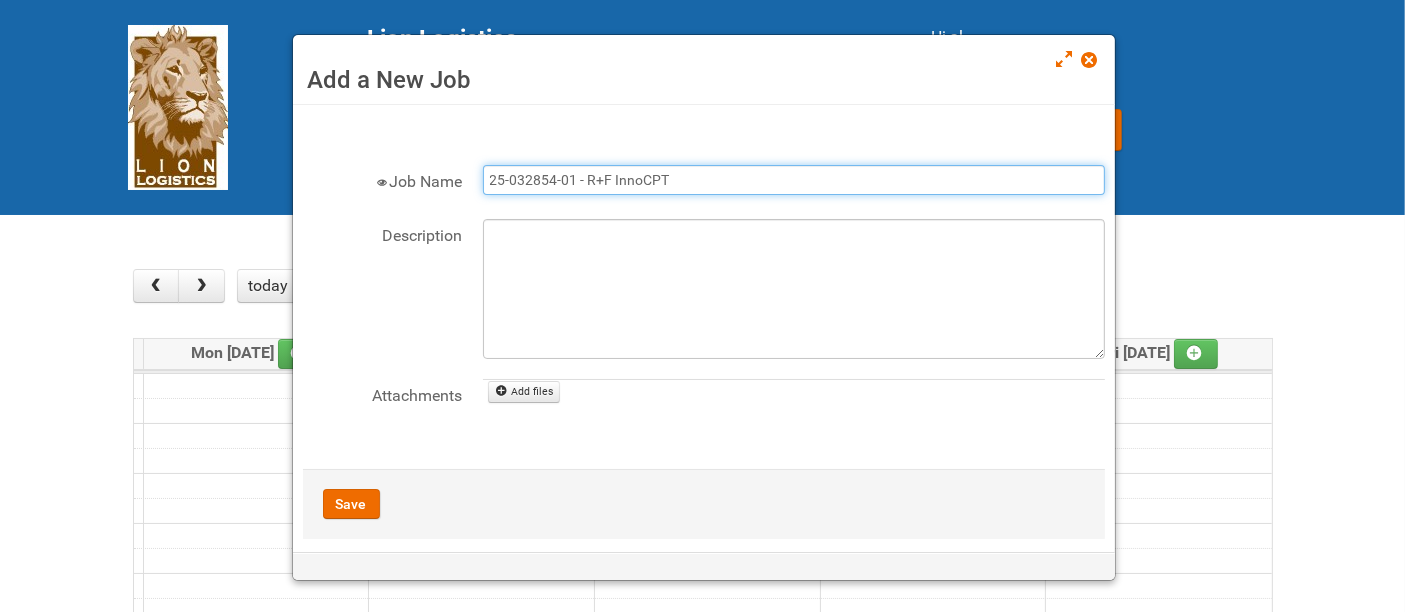 type on "25-032854-01 - R+F InnoCPT" 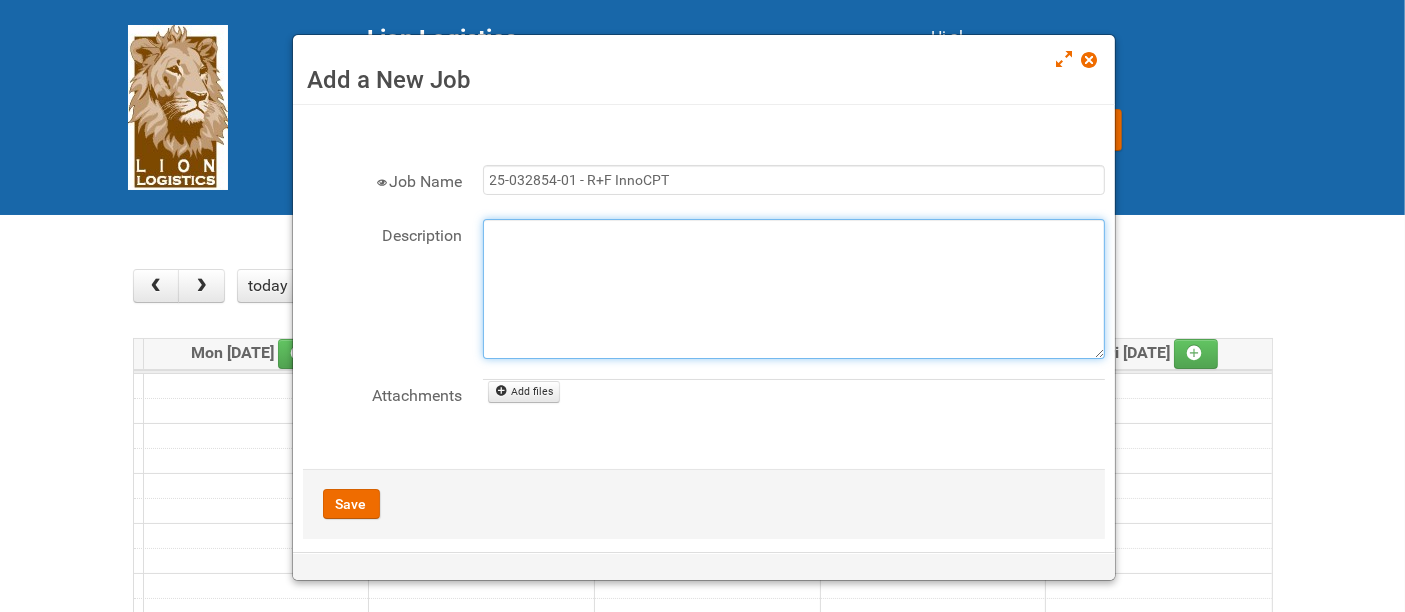 click on "Description" at bounding box center [794, 289] 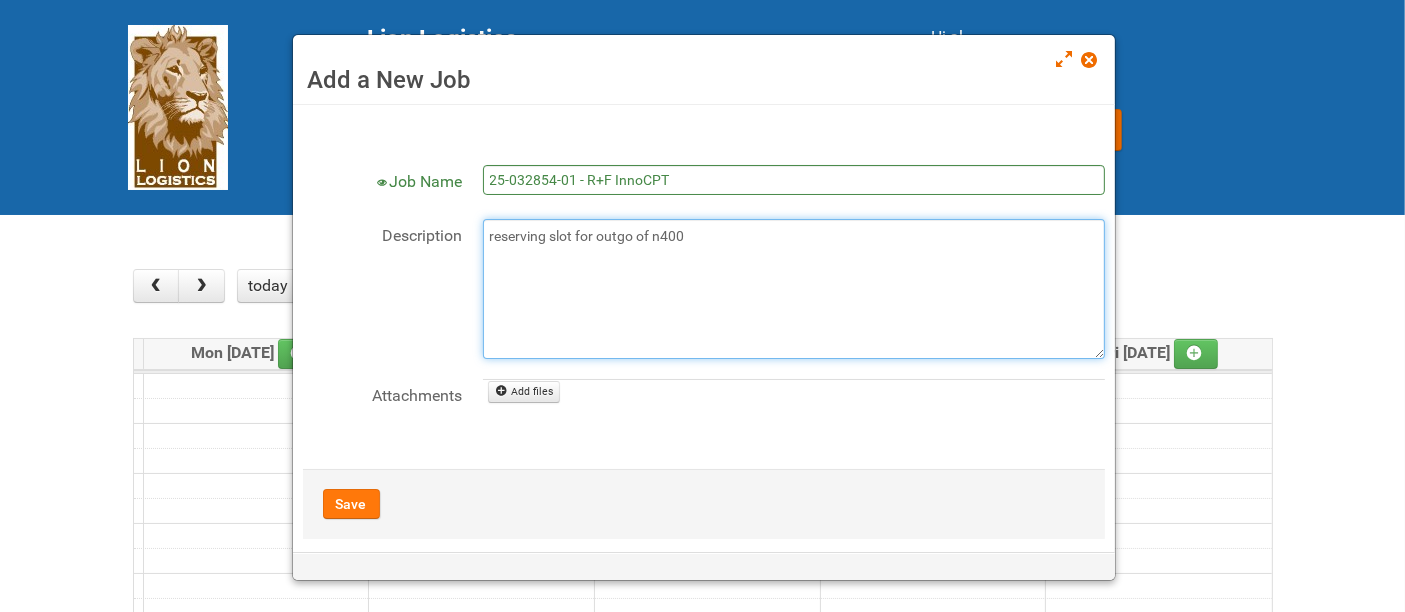 type on "reserving slot for outgo of n400" 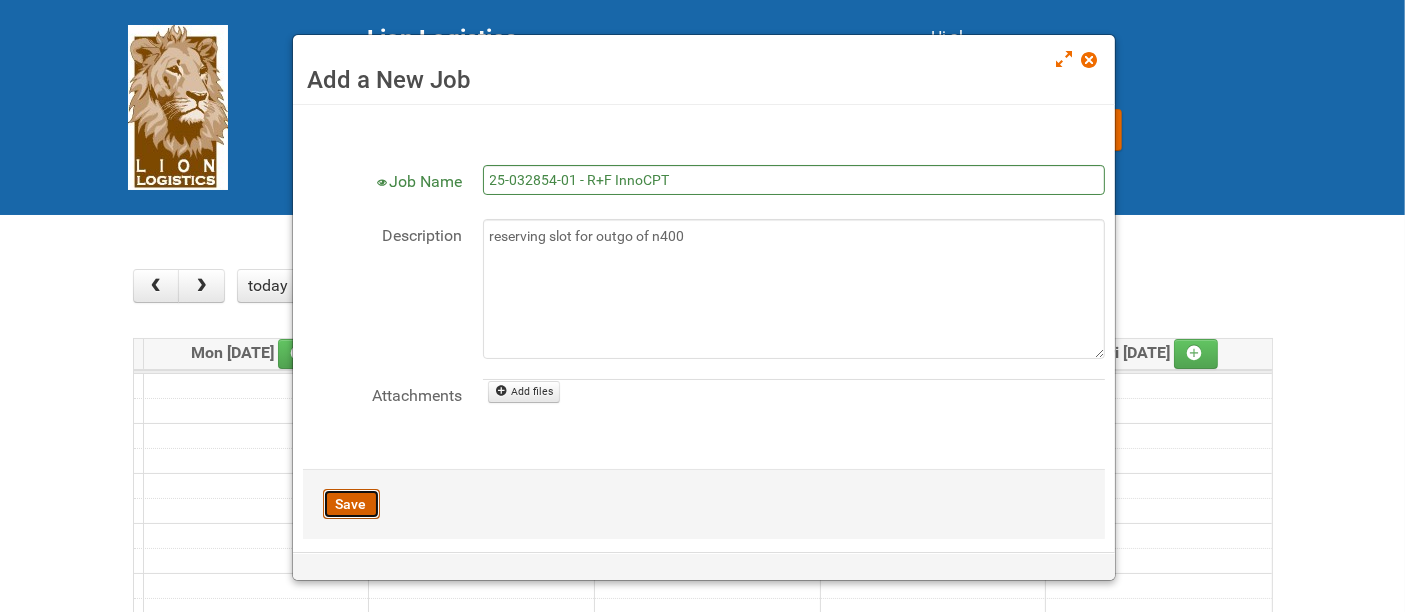 drag, startPoint x: 348, startPoint y: 489, endPoint x: 348, endPoint y: 475, distance: 14 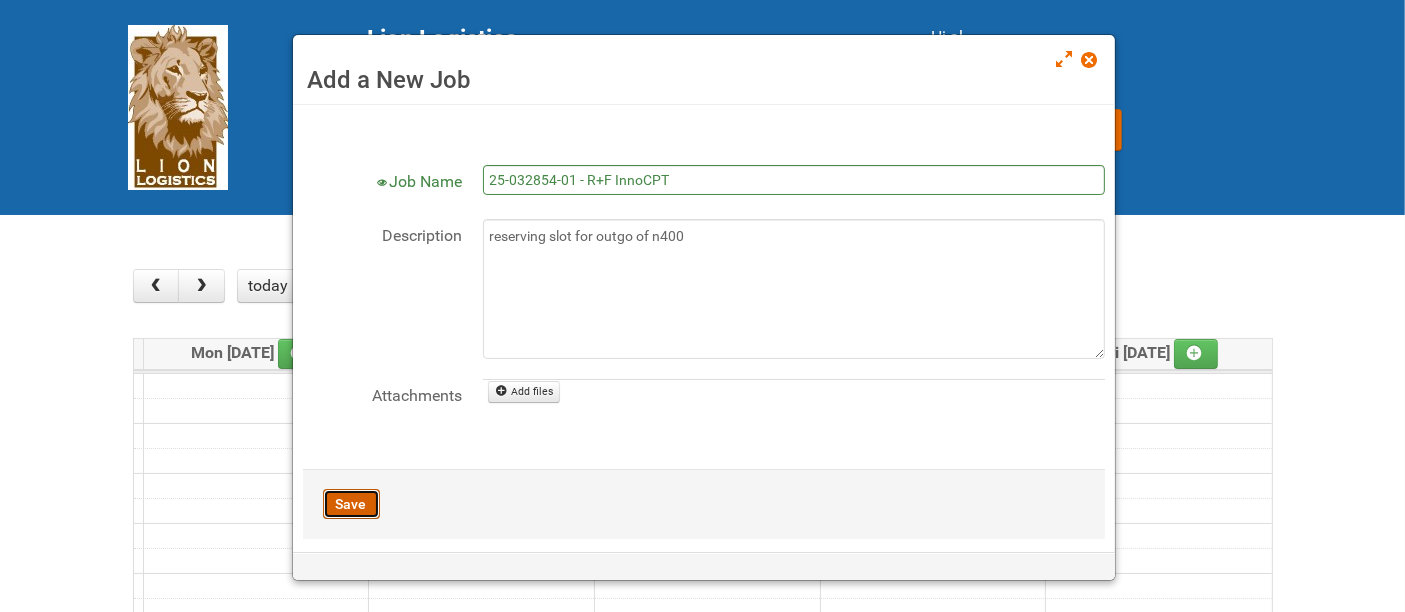 click on "Save" at bounding box center (351, 504) 